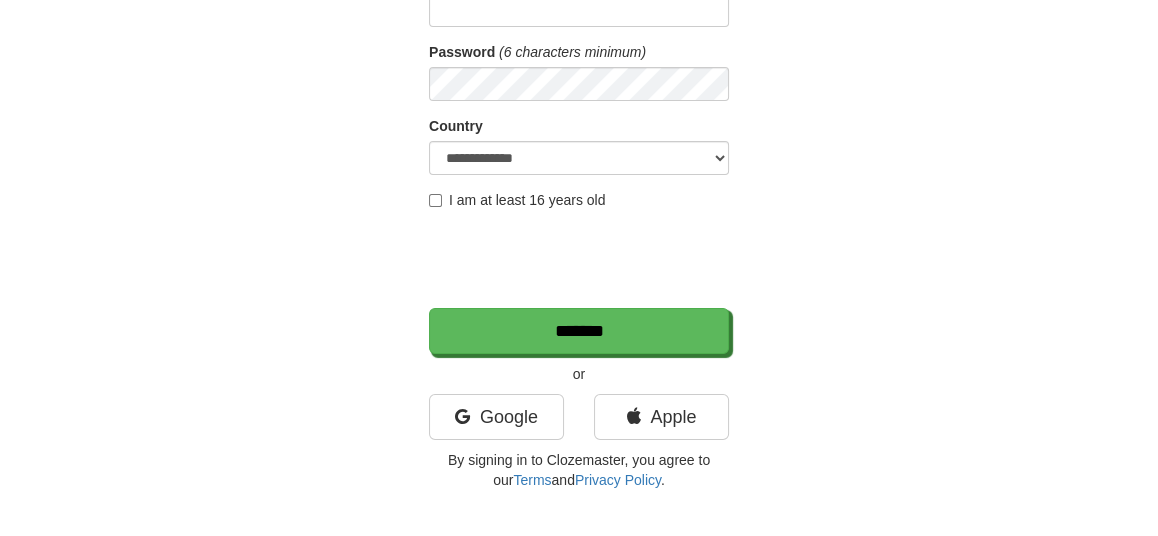 scroll, scrollTop: 285, scrollLeft: 0, axis: vertical 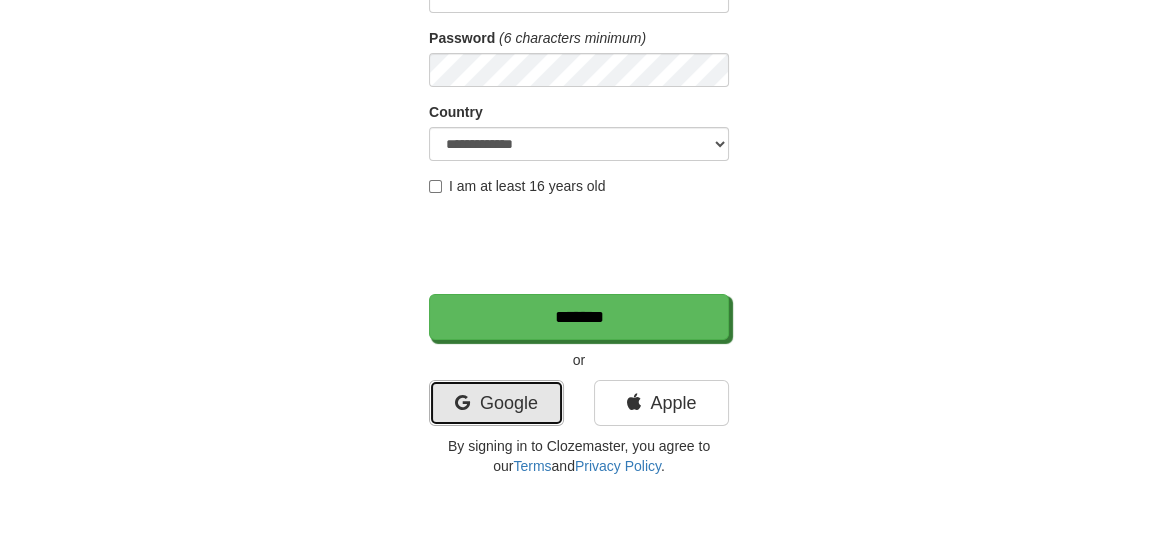 click on "Google" at bounding box center (496, 403) 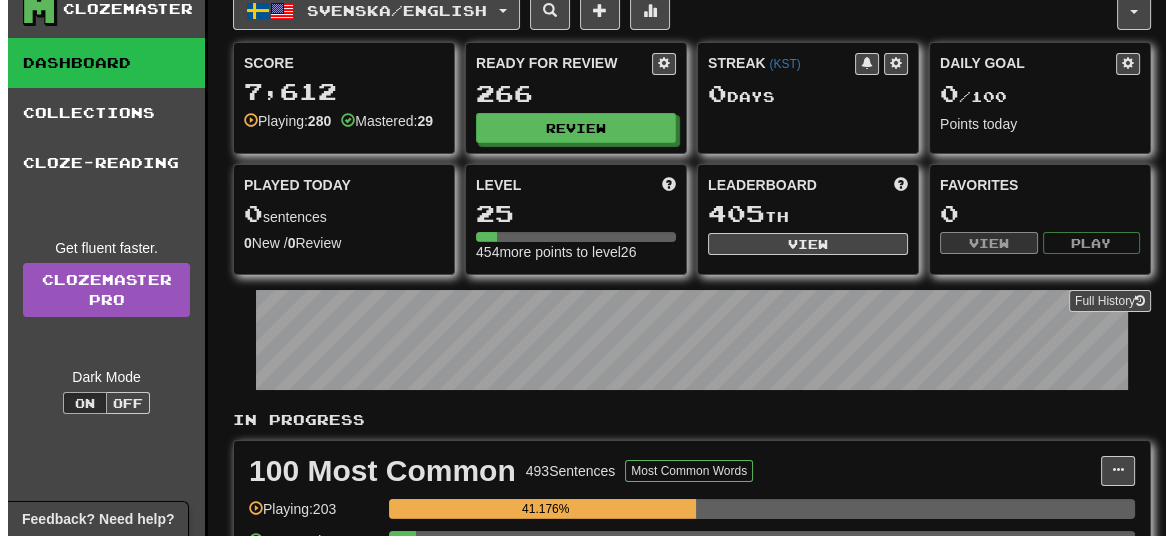 scroll, scrollTop: 0, scrollLeft: 0, axis: both 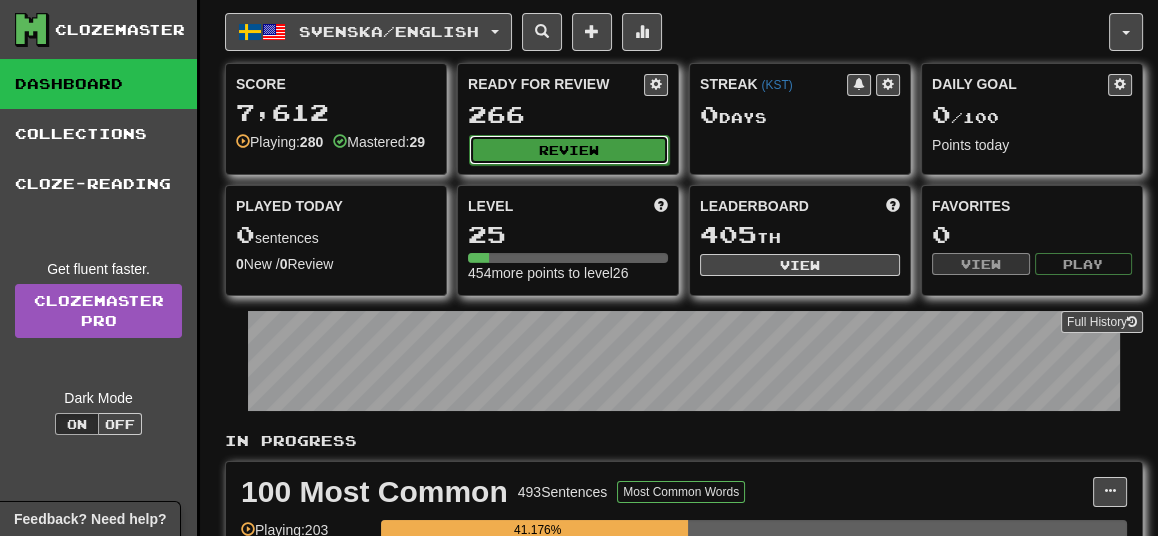 click on "Review" at bounding box center (569, 150) 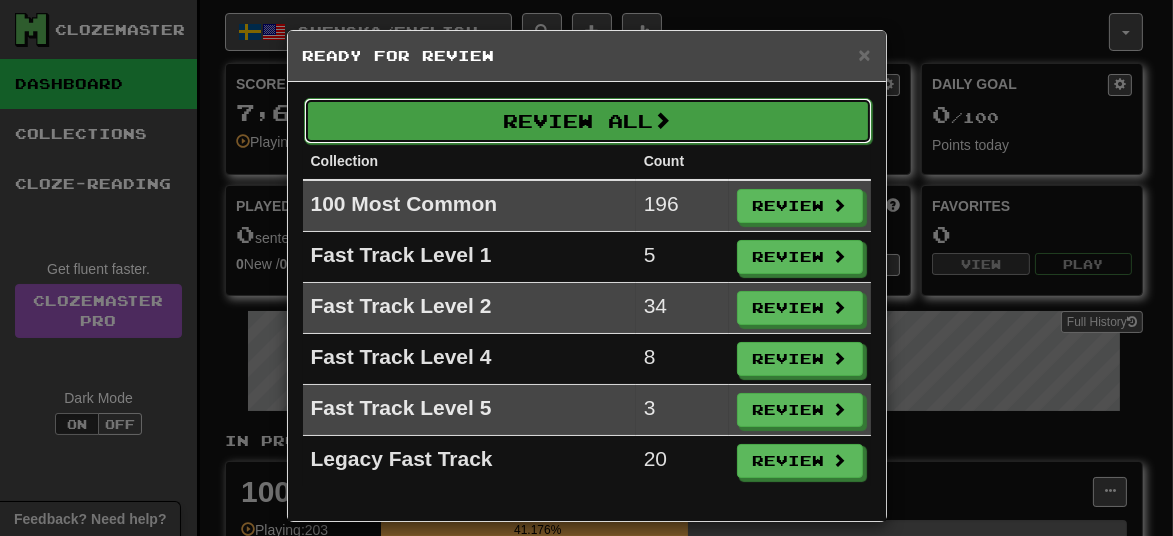 click on "Review All" at bounding box center (588, 121) 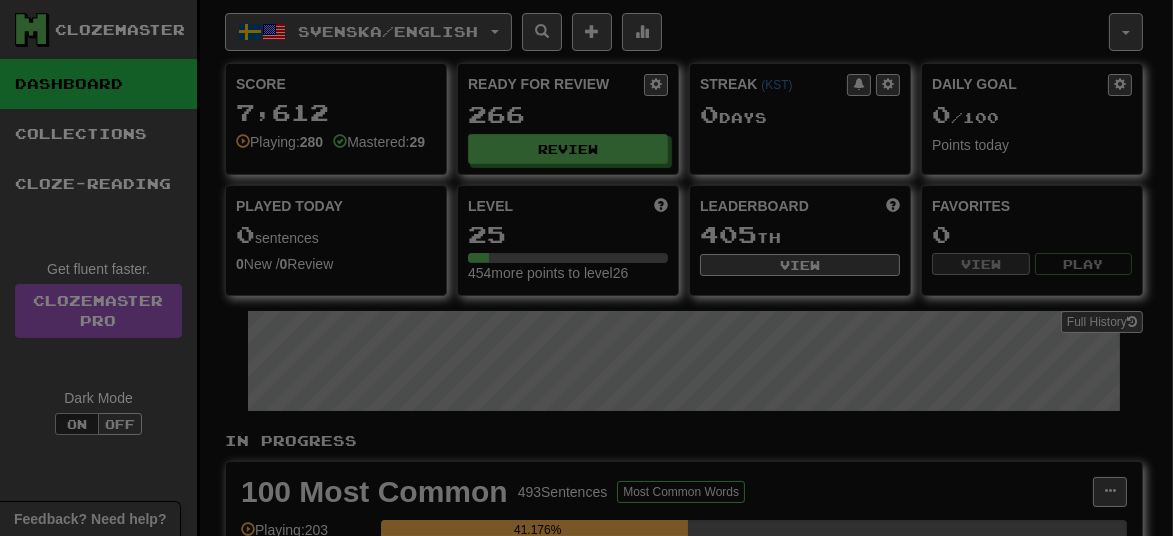 select on "**" 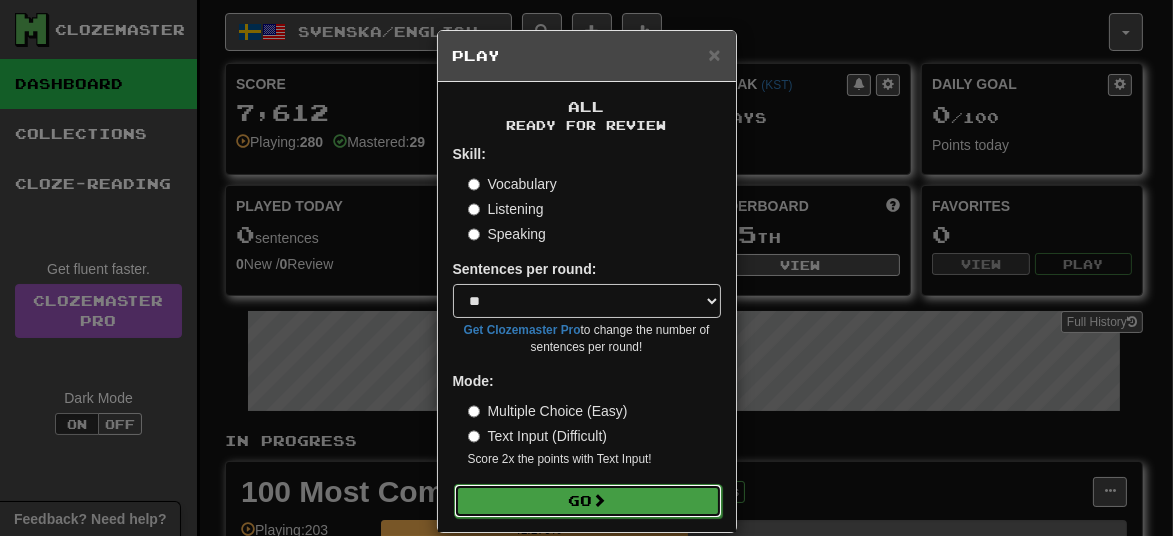 click on "Go" at bounding box center (588, 501) 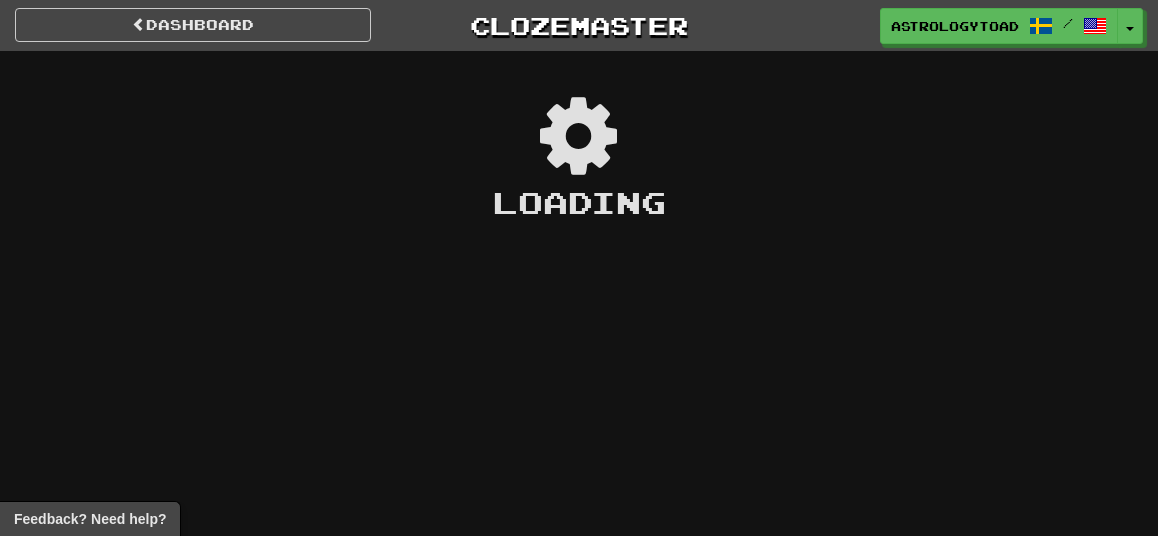 scroll, scrollTop: 0, scrollLeft: 0, axis: both 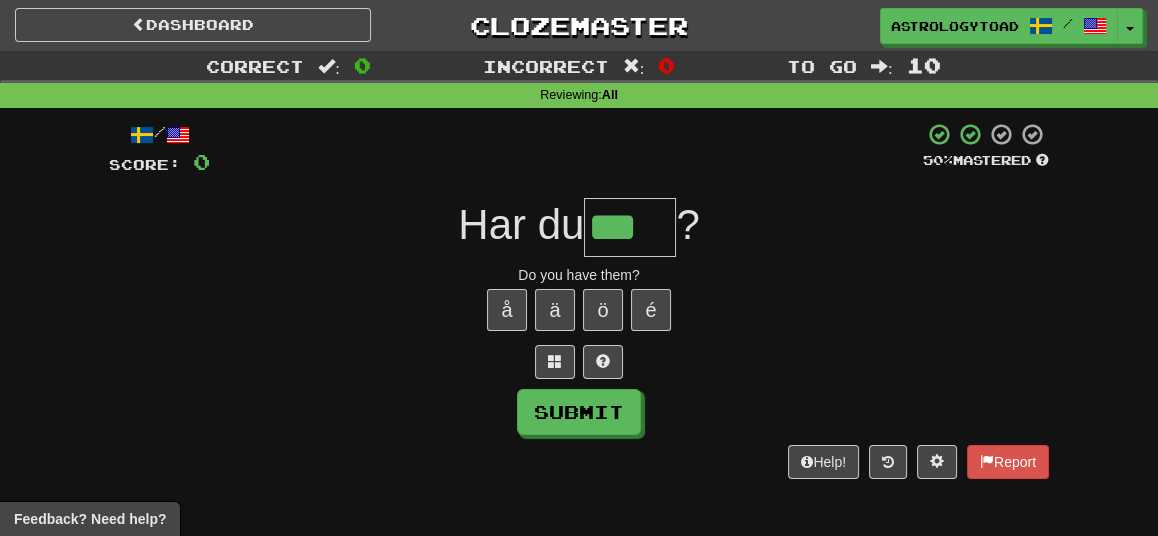 type on "***" 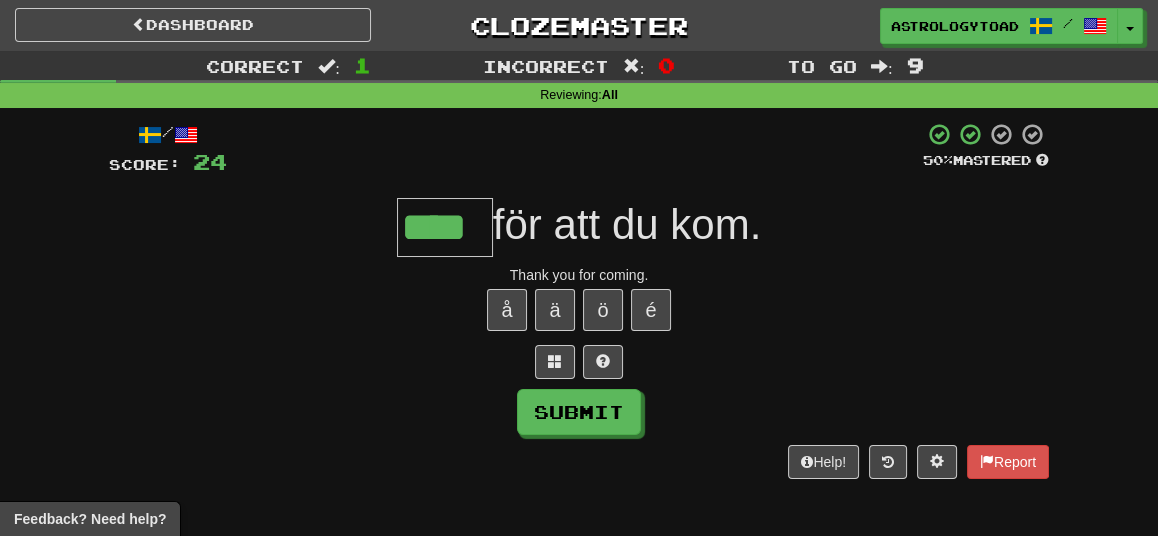 type on "****" 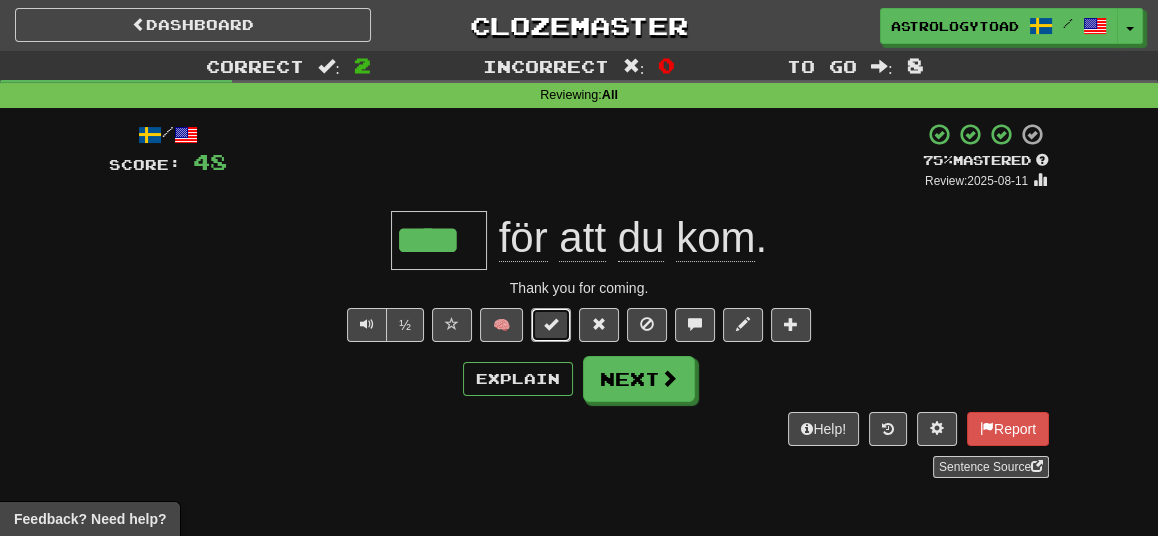 click at bounding box center [551, 325] 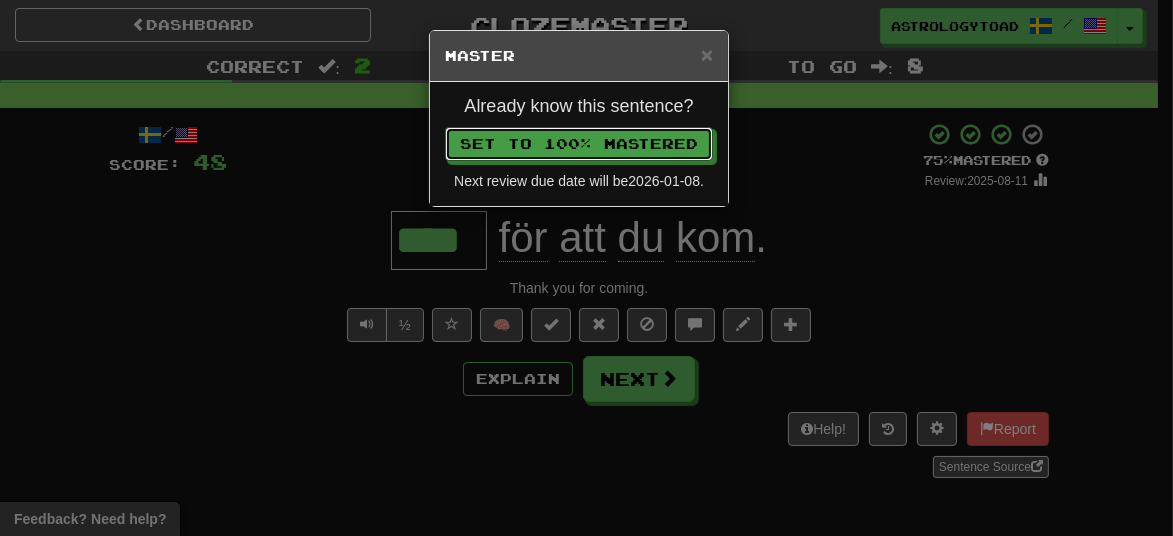 type 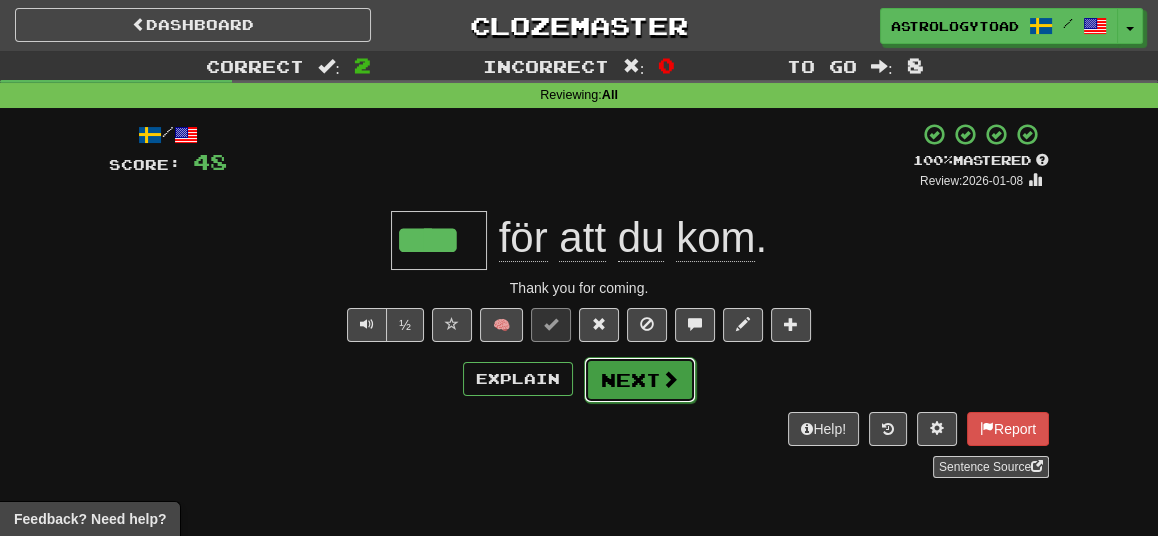 click on "Next" at bounding box center [640, 380] 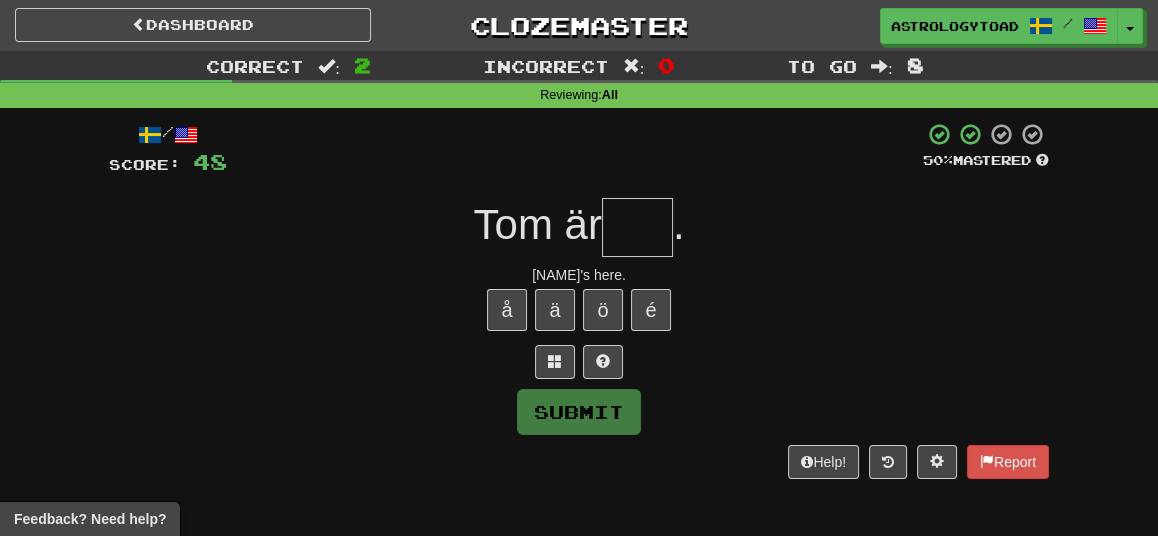 type on "*" 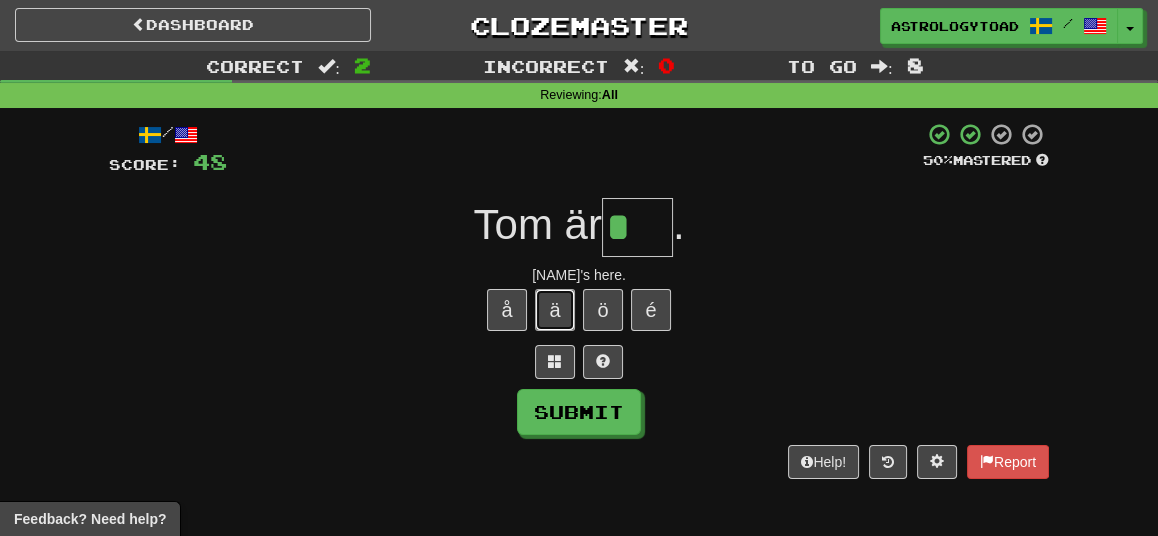 click on "ä" at bounding box center (555, 310) 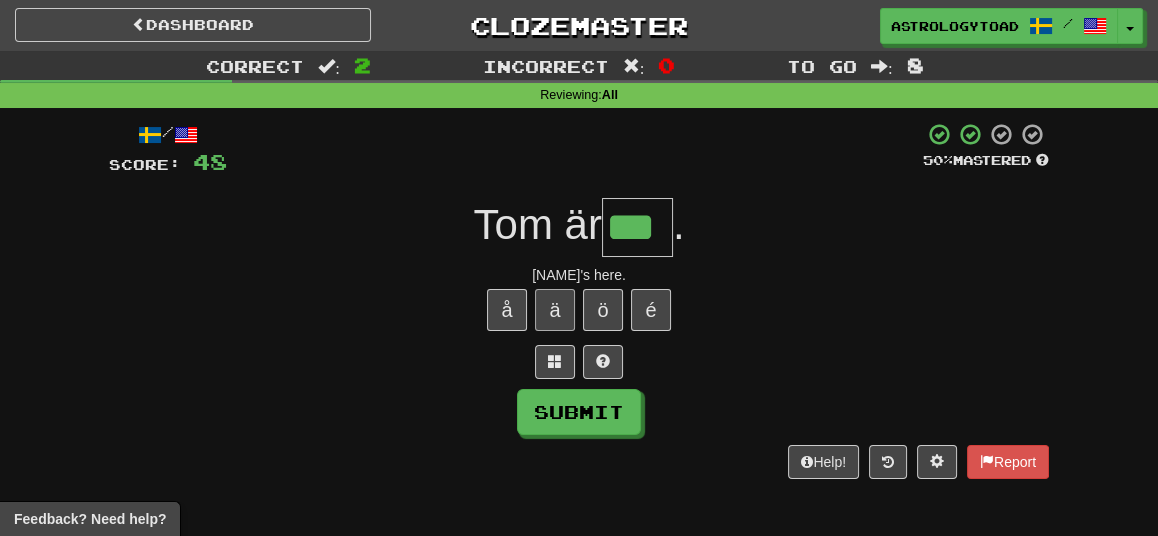 type on "***" 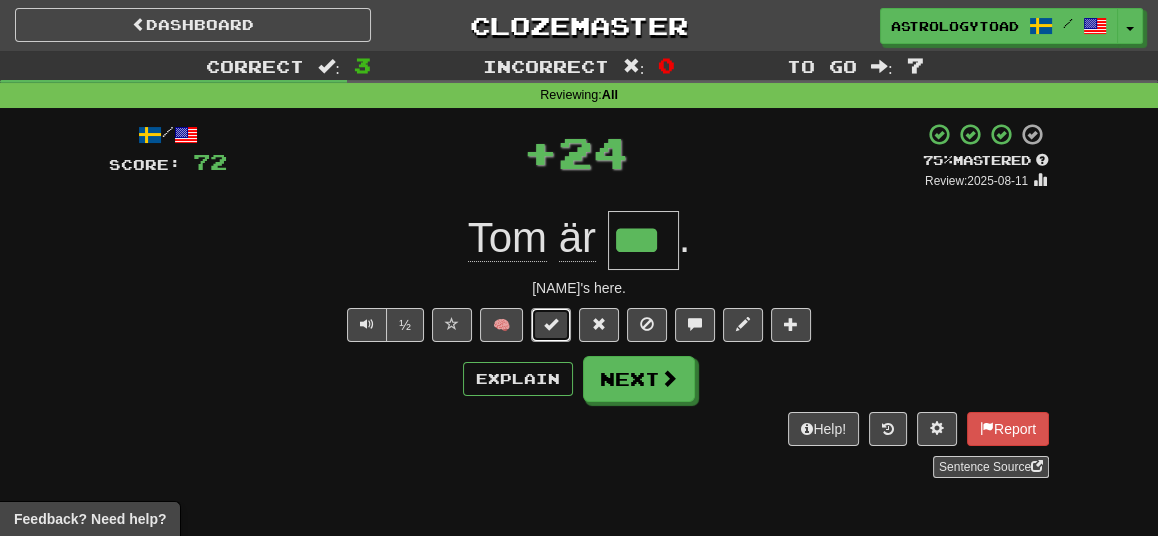 click at bounding box center (551, 325) 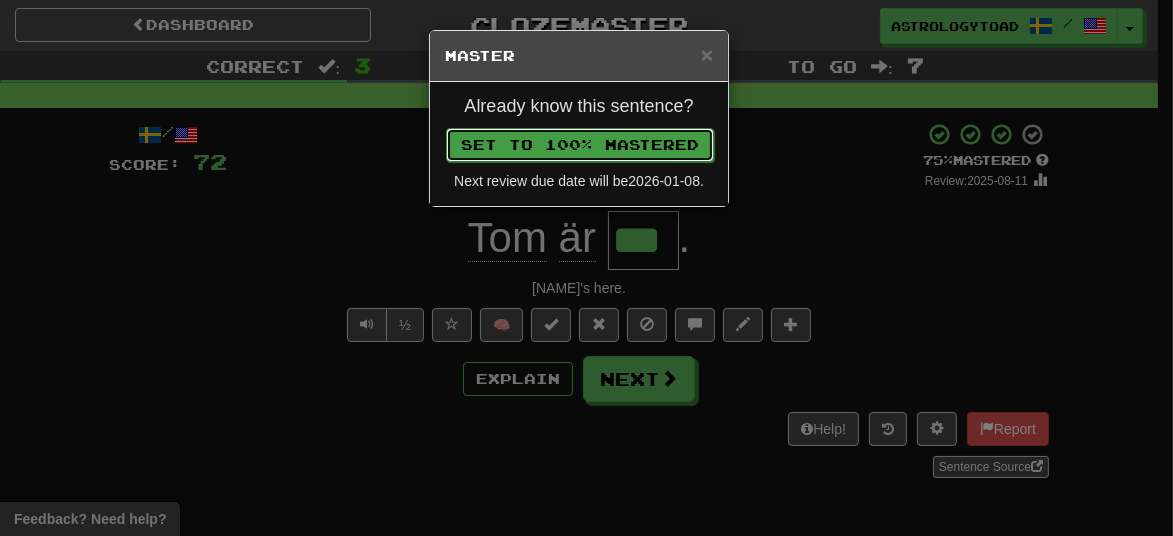 click on "Set to 100% Mastered" at bounding box center [580, 145] 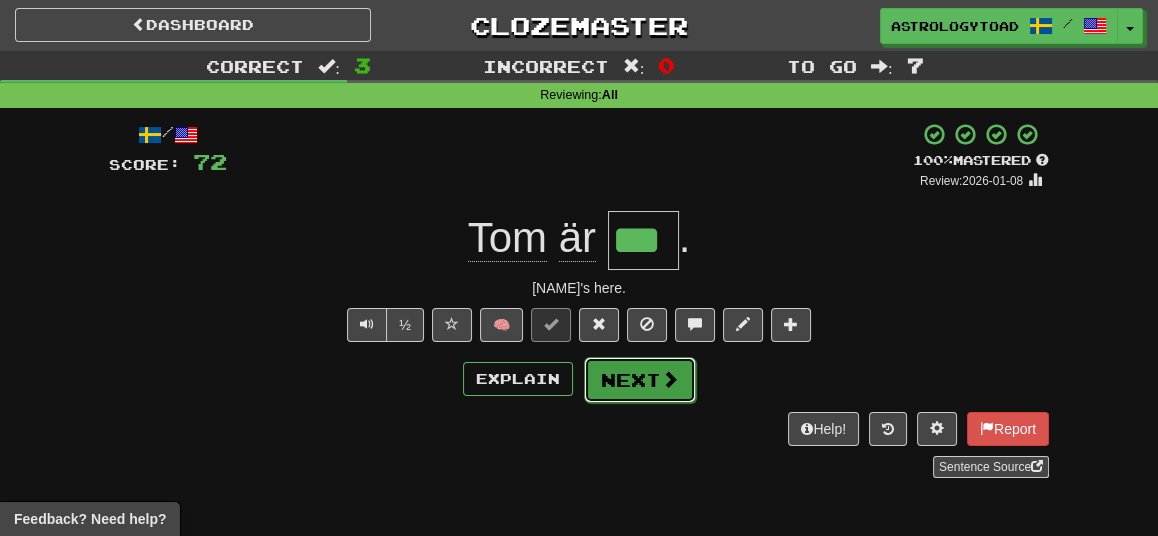 click on "Next" at bounding box center (640, 380) 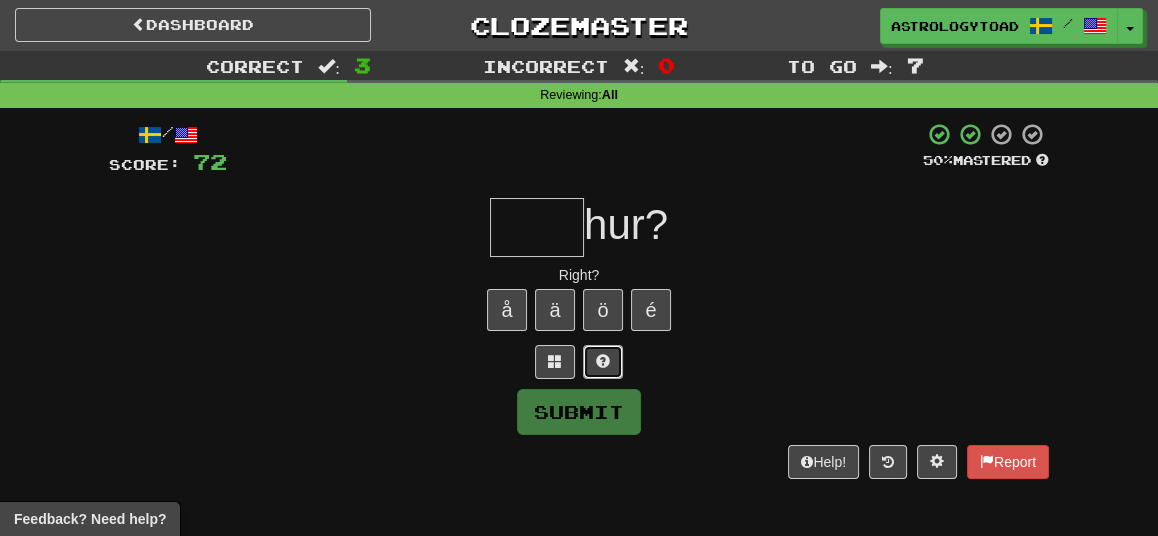 click at bounding box center (603, 362) 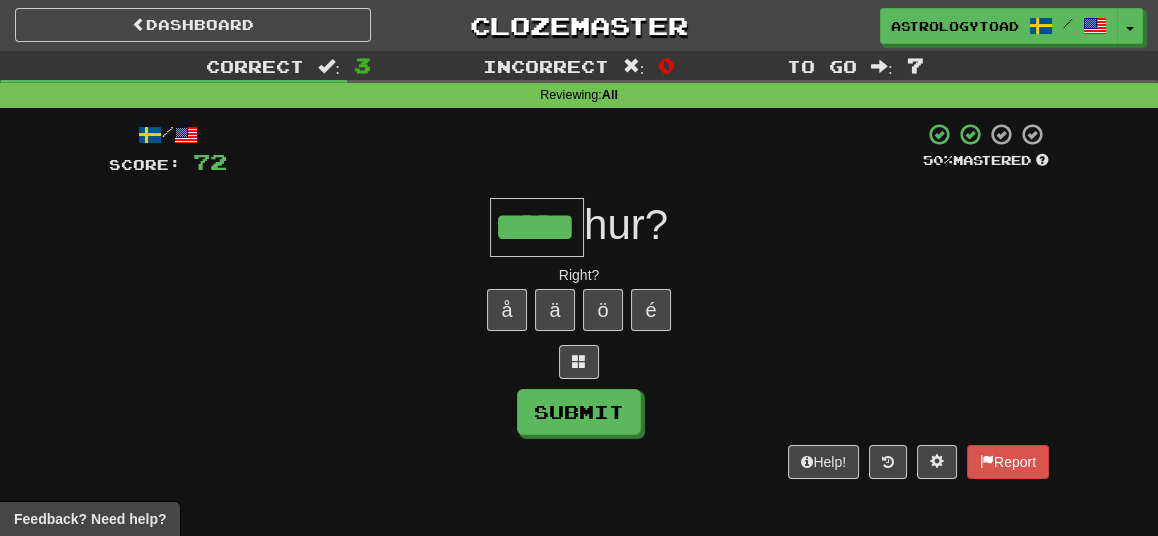 type on "*****" 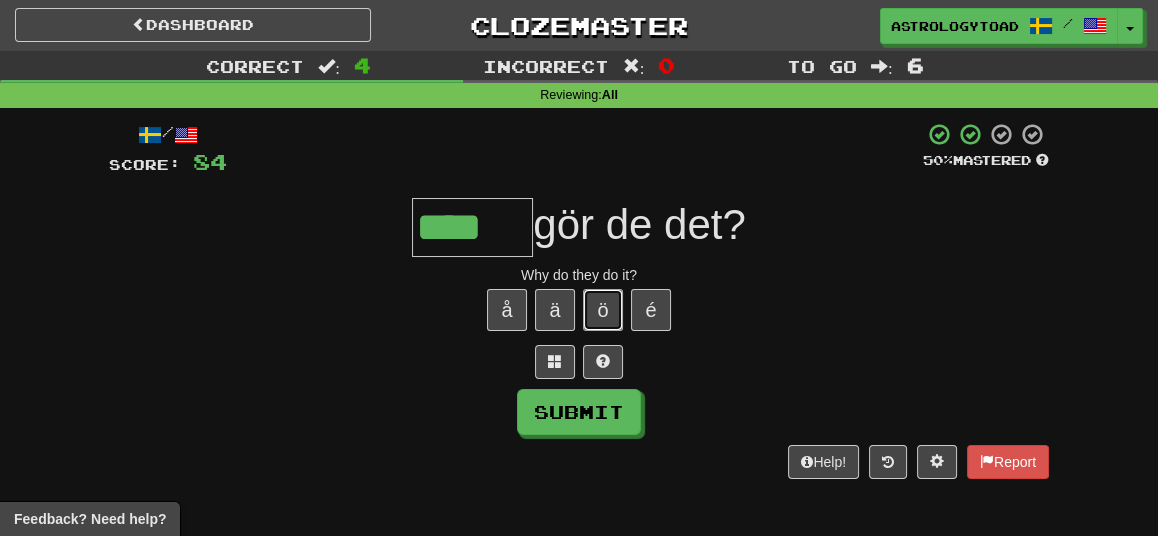 click on "ö" at bounding box center [603, 310] 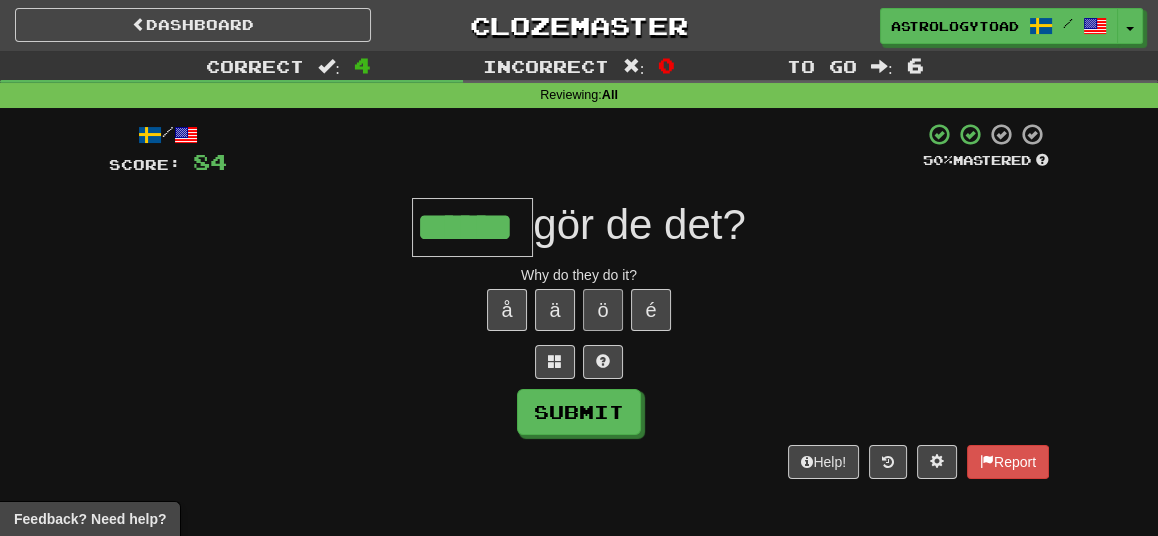 type on "******" 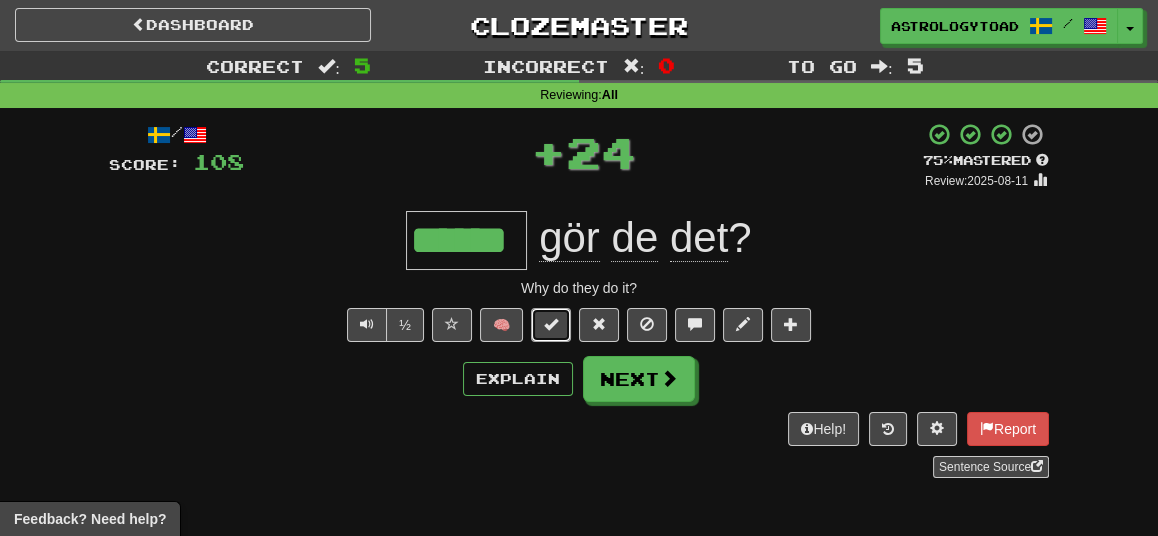 click at bounding box center (551, 324) 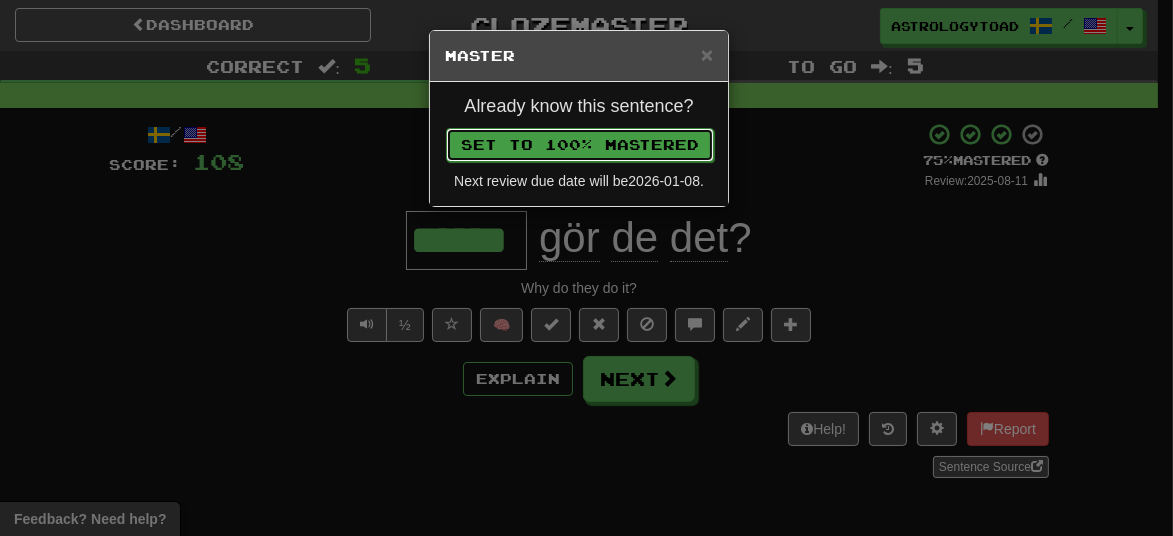 click on "Set to 100% Mastered" at bounding box center [580, 145] 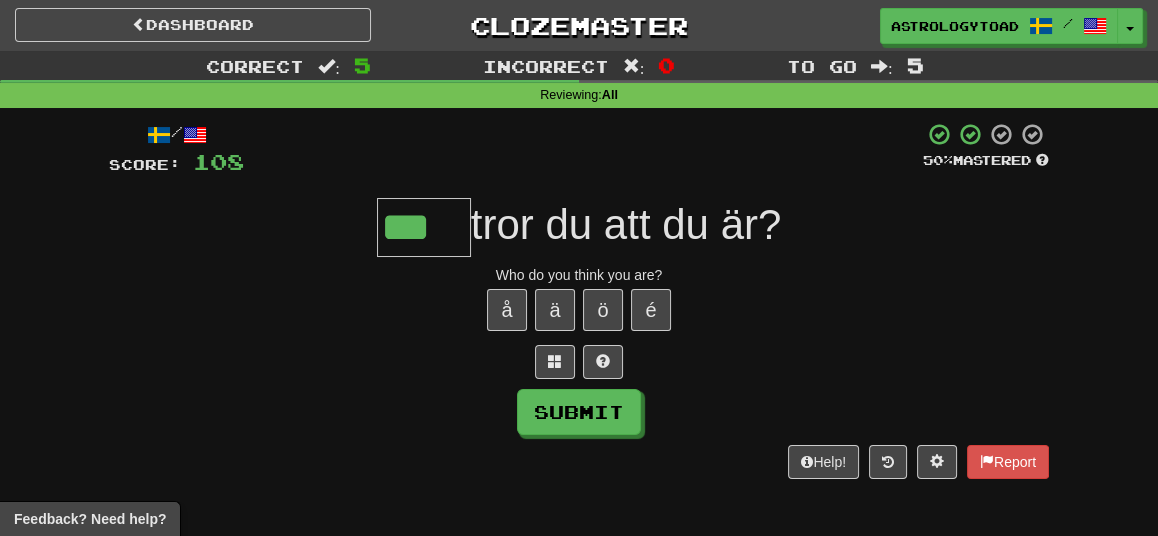 type on "***" 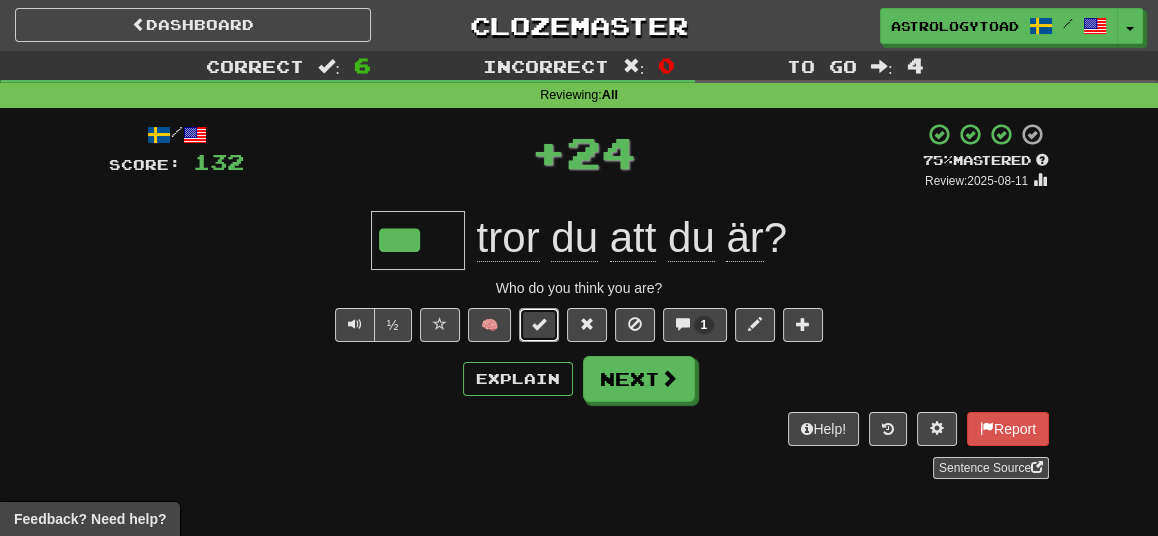 click at bounding box center (539, 325) 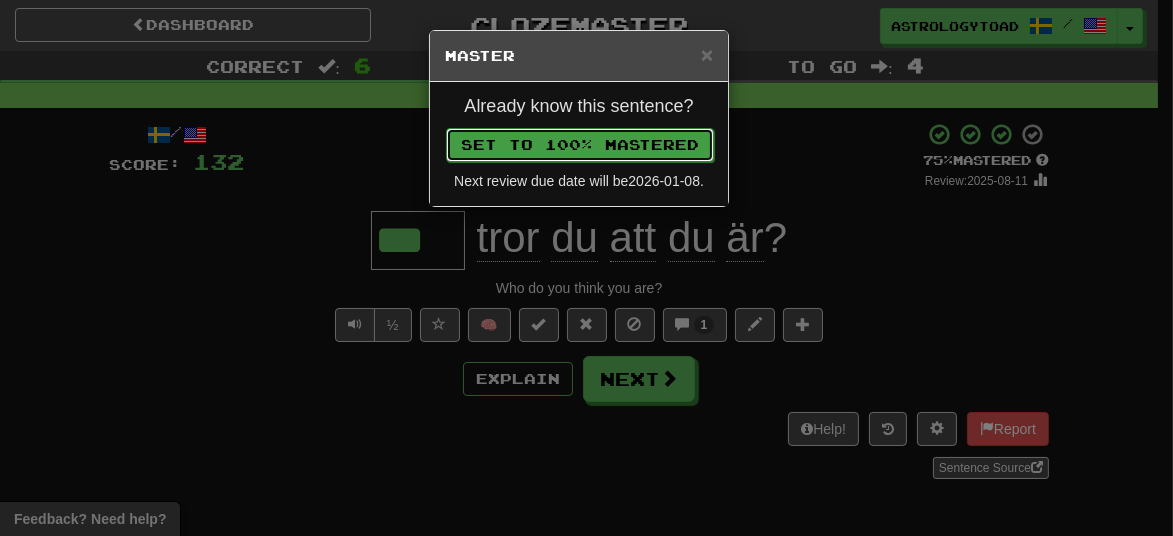 click on "Set to 100% Mastered" at bounding box center [580, 145] 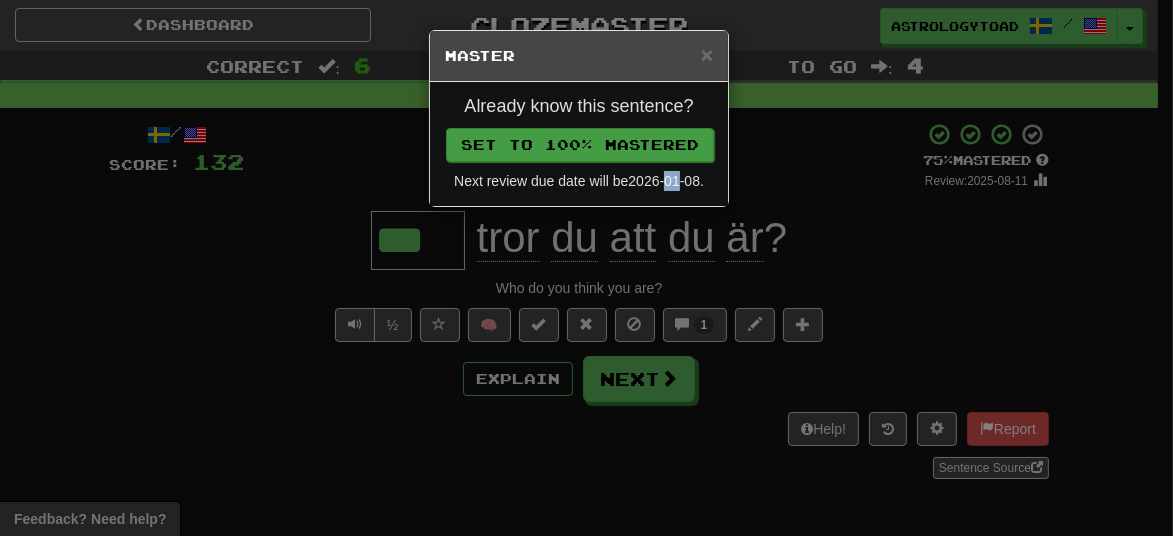 click on "Already know this sentence? Set to 100% Mastered Next review due date will be  2026-01-08 ." at bounding box center [579, 144] 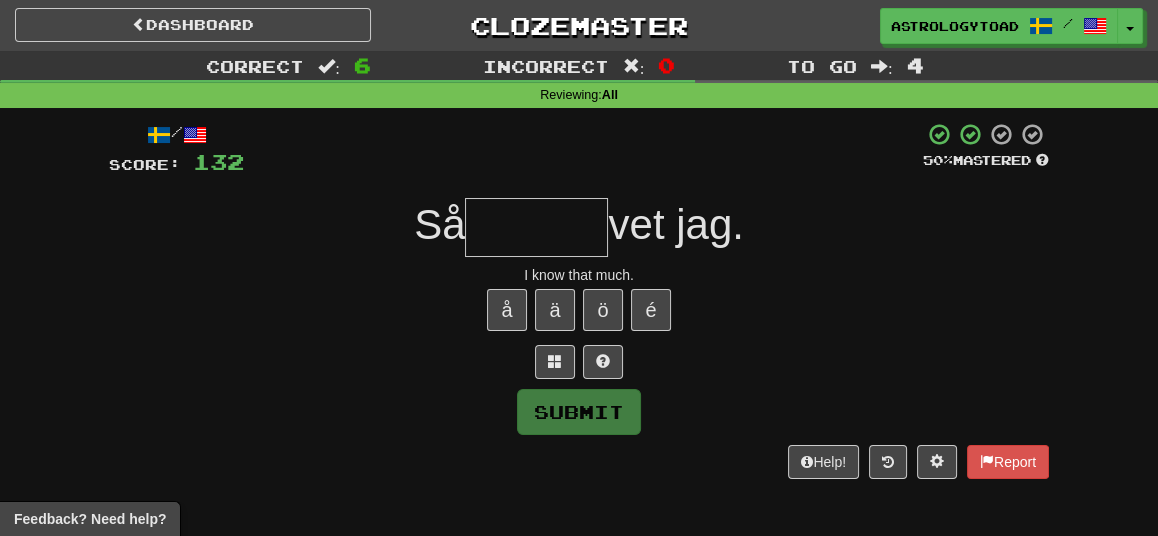 type on "*" 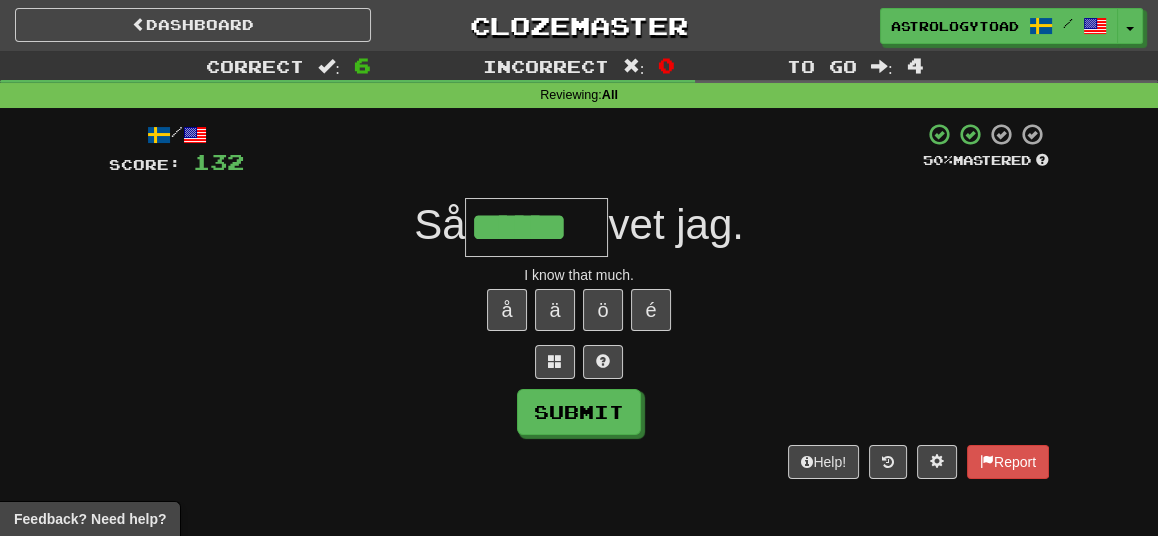 type on "******" 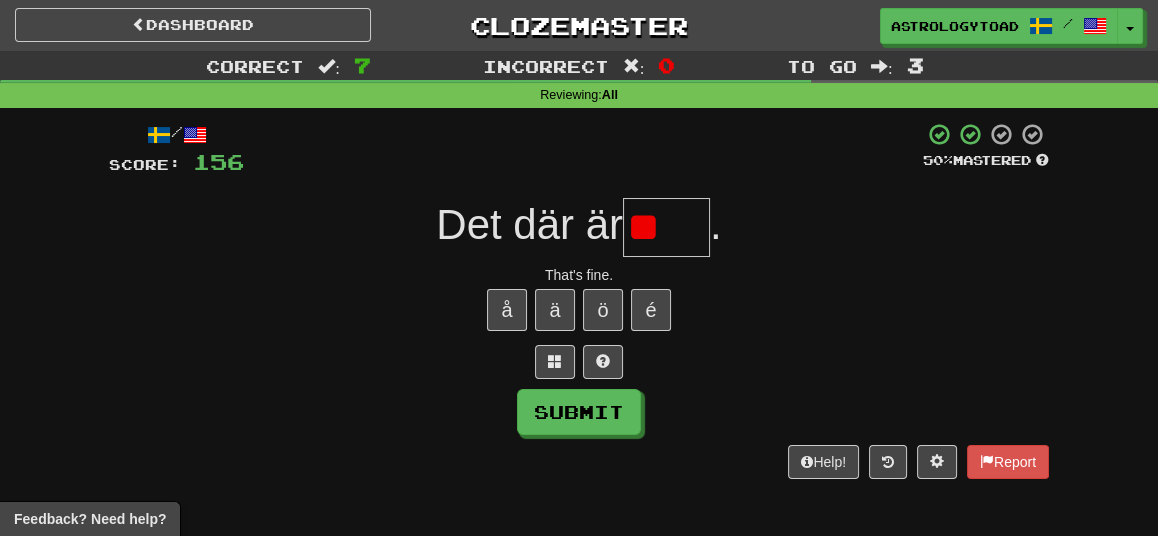 type on "*" 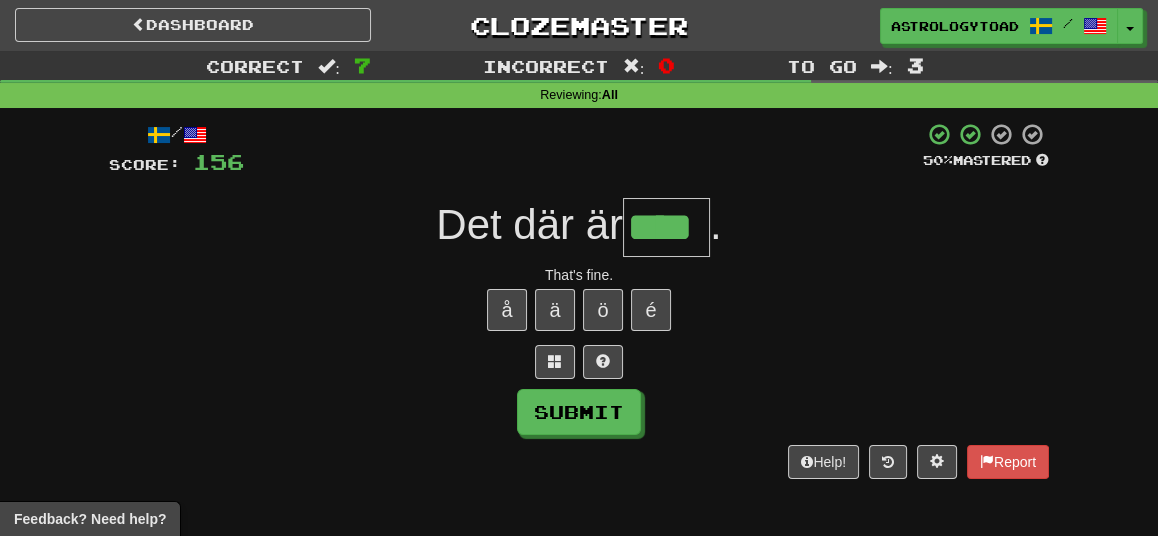 type on "****" 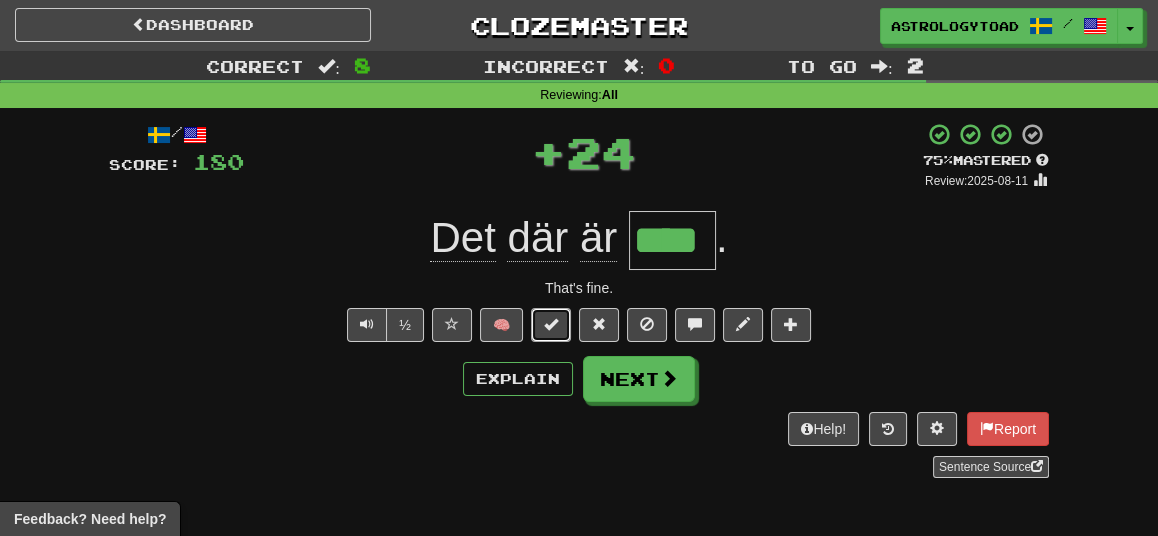 click at bounding box center [551, 325] 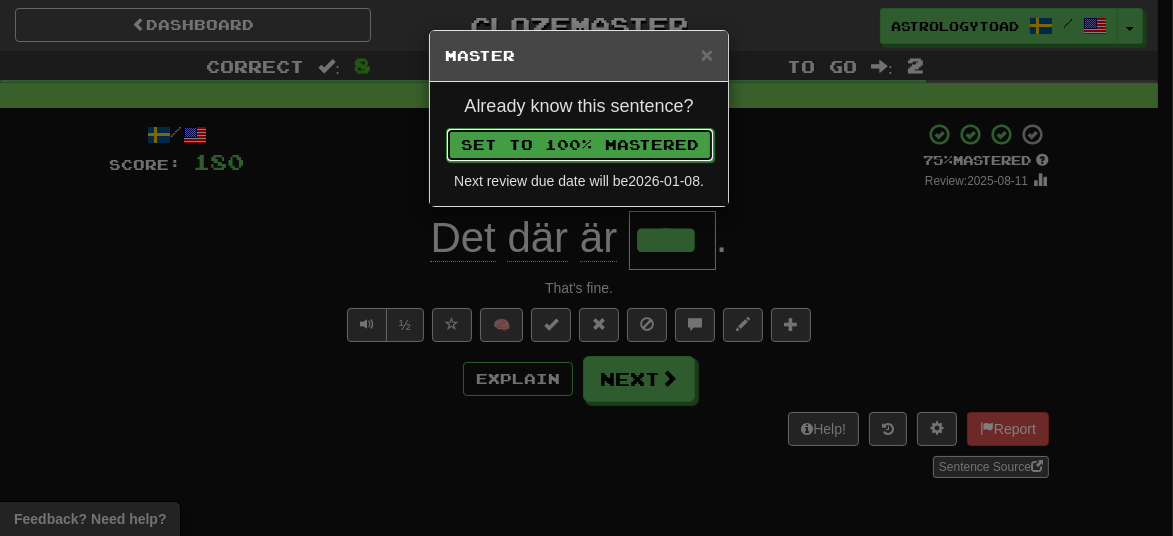 click on "Set to 100% Mastered" at bounding box center [580, 145] 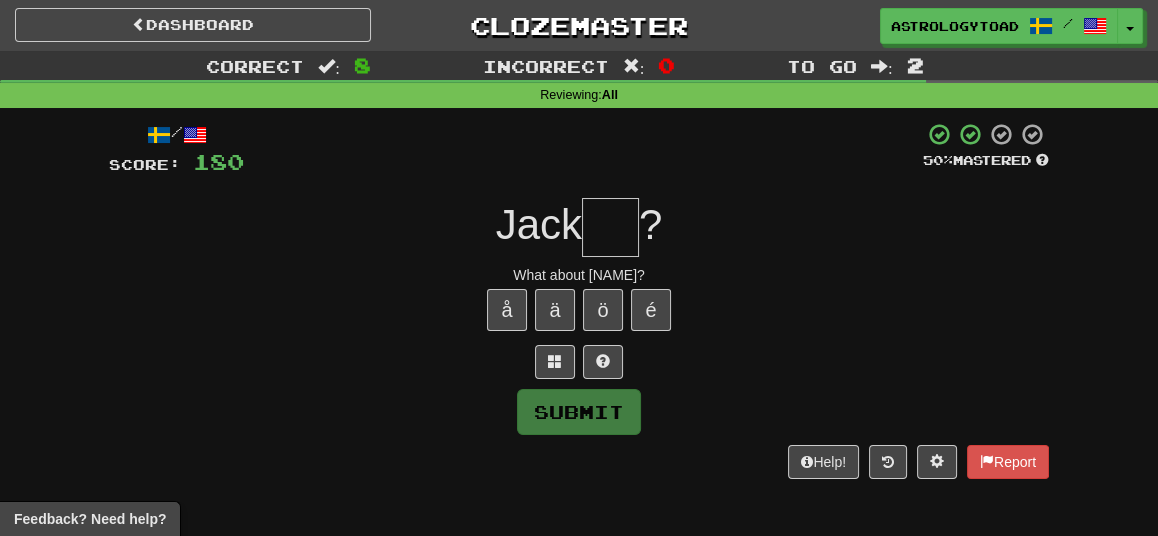 click on "/  Score:   180 50 %  Mastered Jack  ? What about Jack? å ä ö é Submit  Help!  Report" at bounding box center [579, 307] 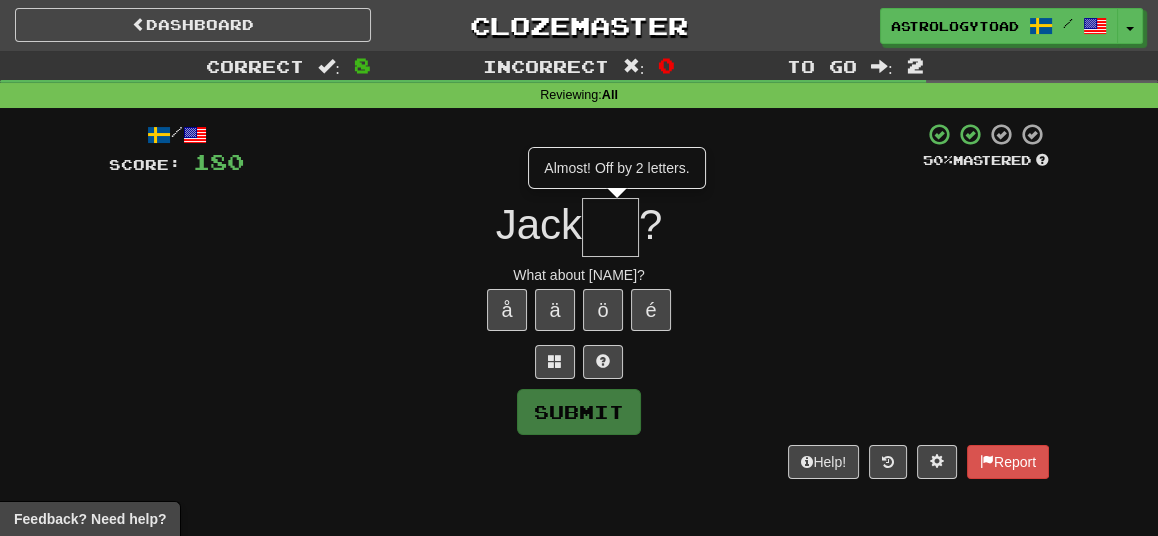 click at bounding box center (610, 227) 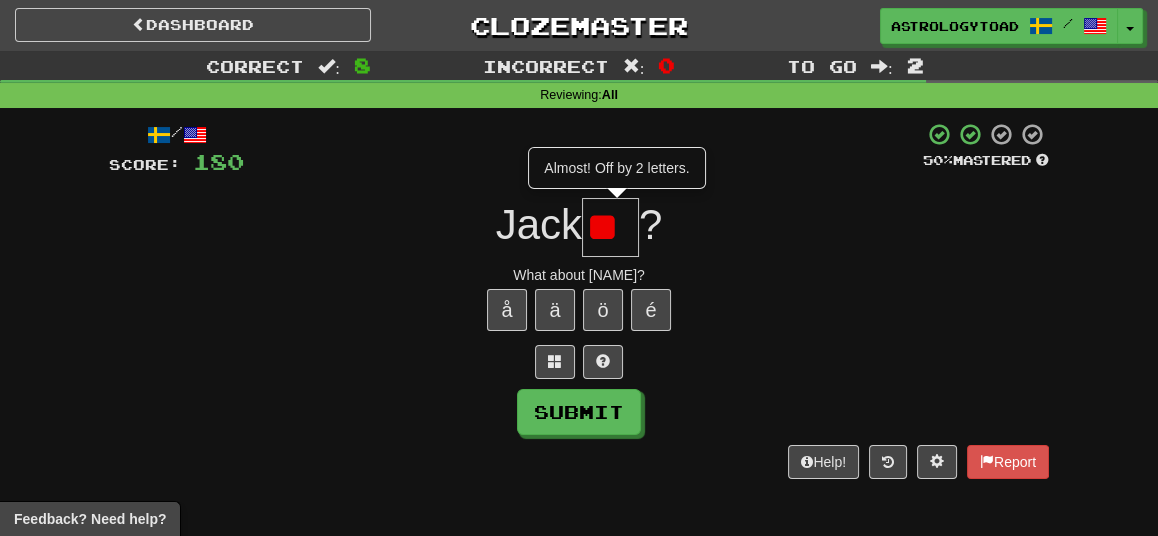 type on "*" 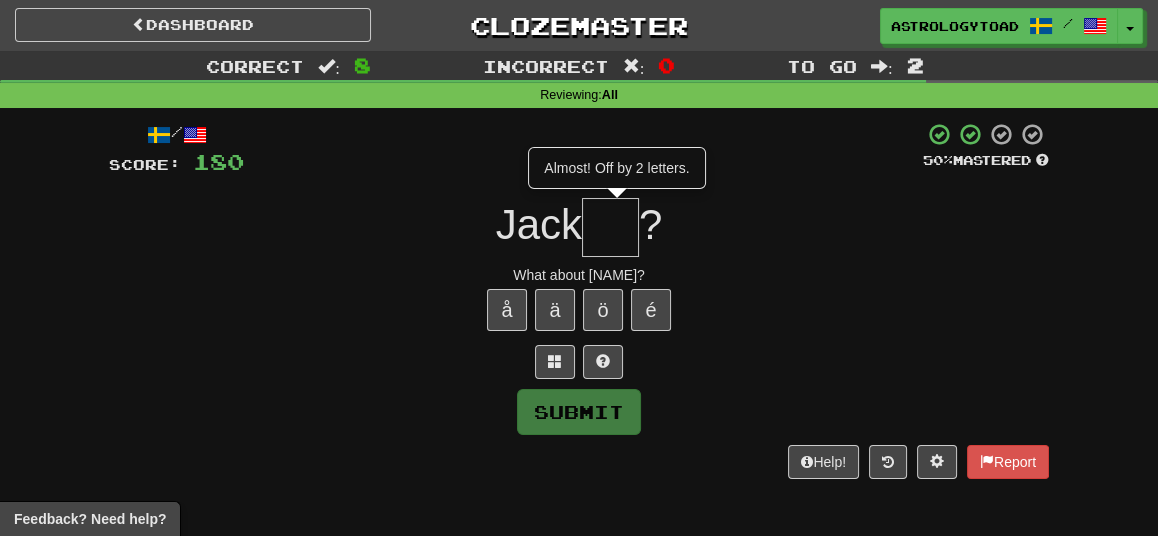 click on "/  Score:   180 50 %  Mastered Jack  Almost! Off by 2 letters. ? What about Jack? å ä ö é Submit  Help!  Report" at bounding box center (579, 300) 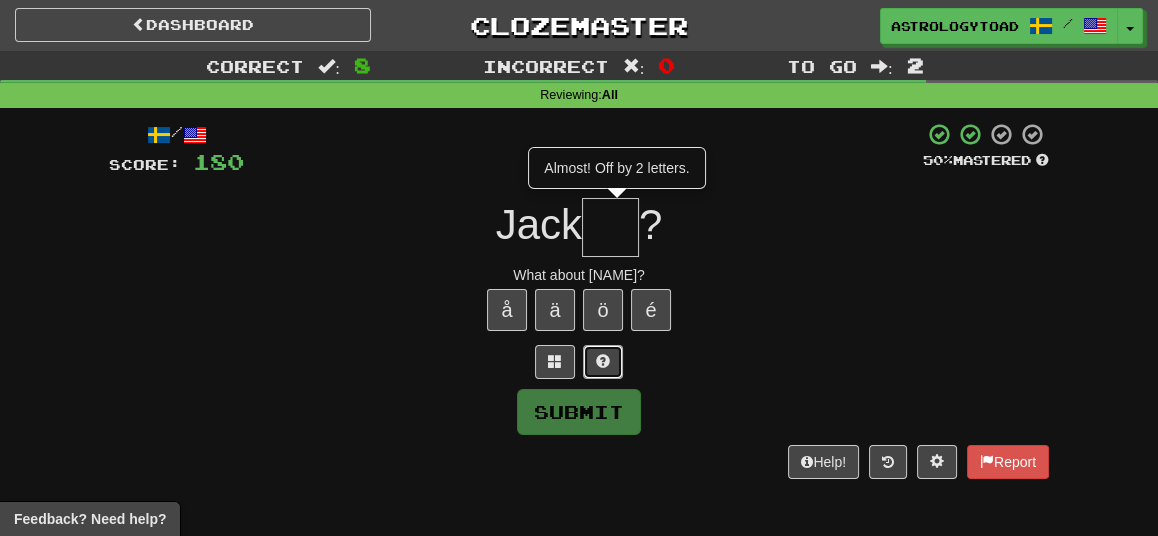 click at bounding box center (603, 362) 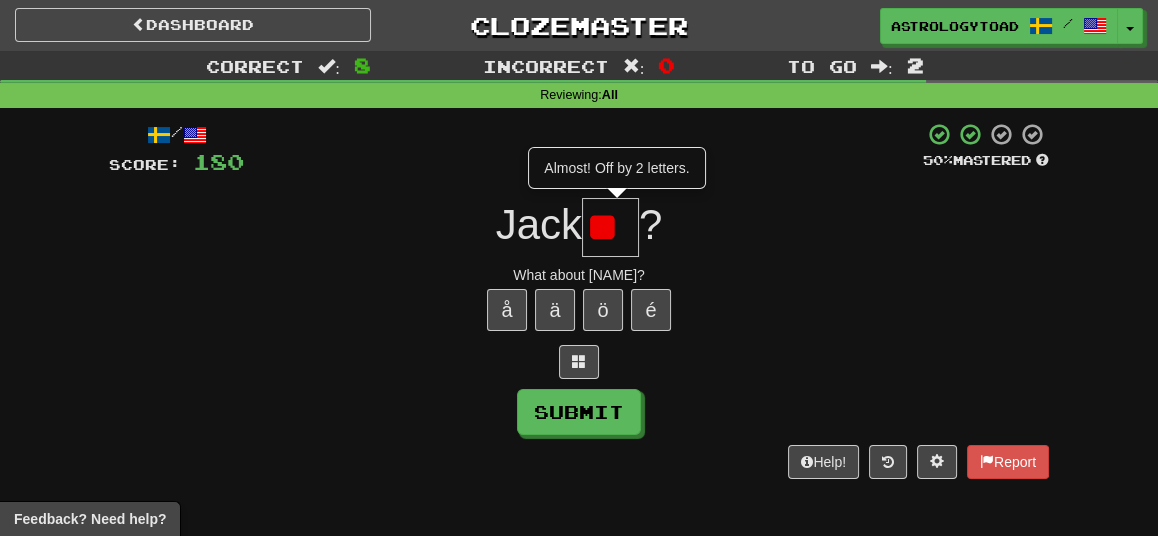 type on "*" 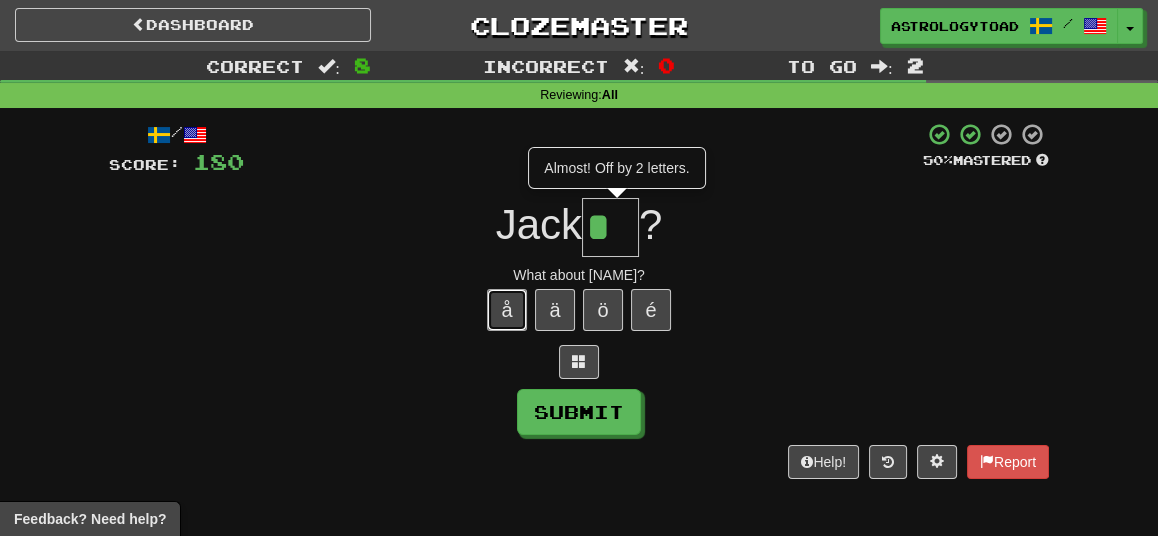 click on "å" at bounding box center [507, 310] 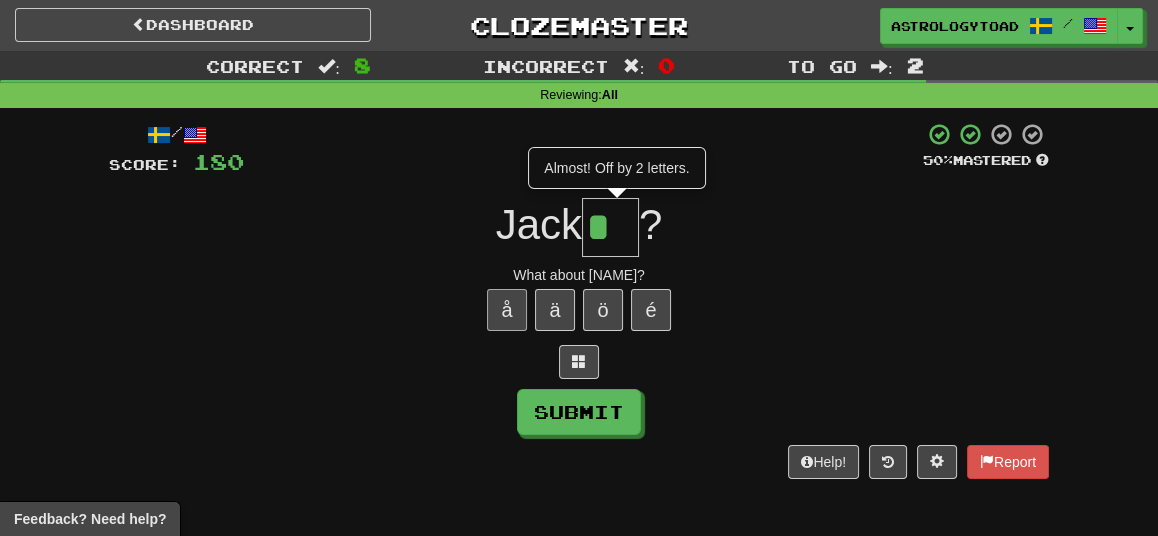 type on "**" 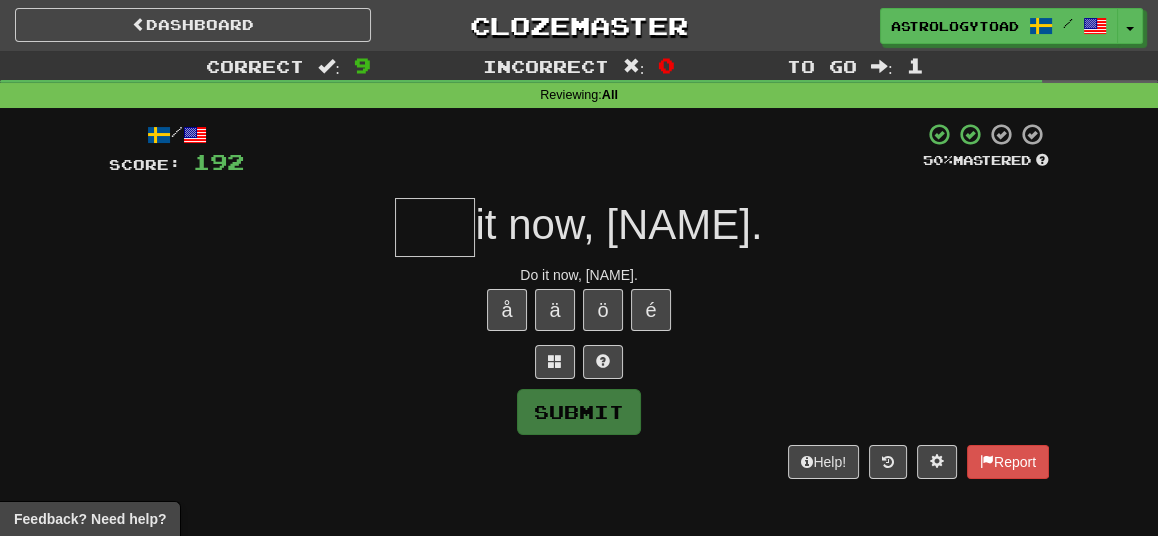 type on "*" 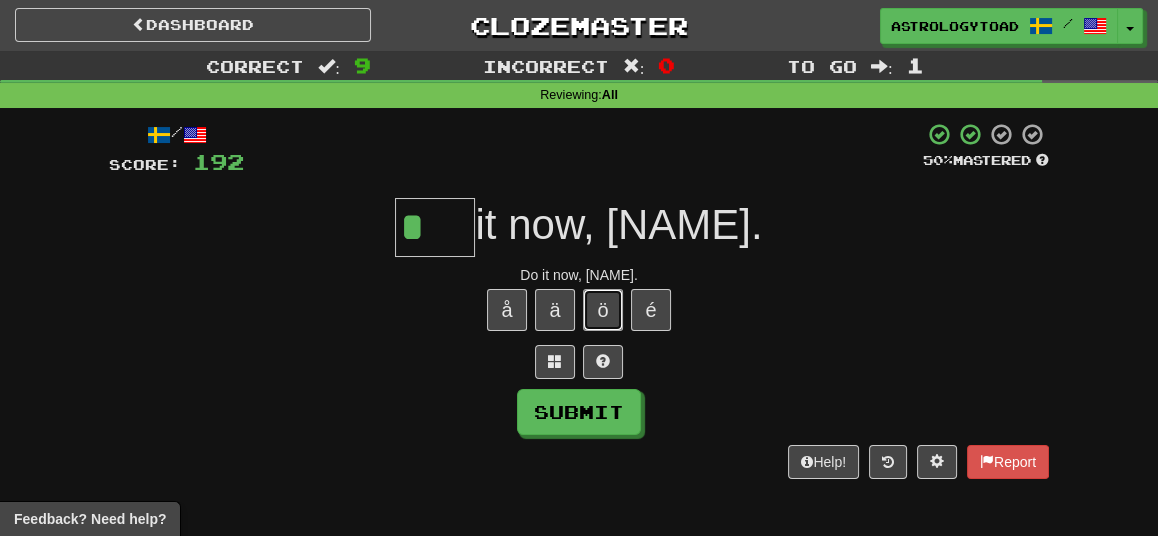 click on "ö" at bounding box center [603, 310] 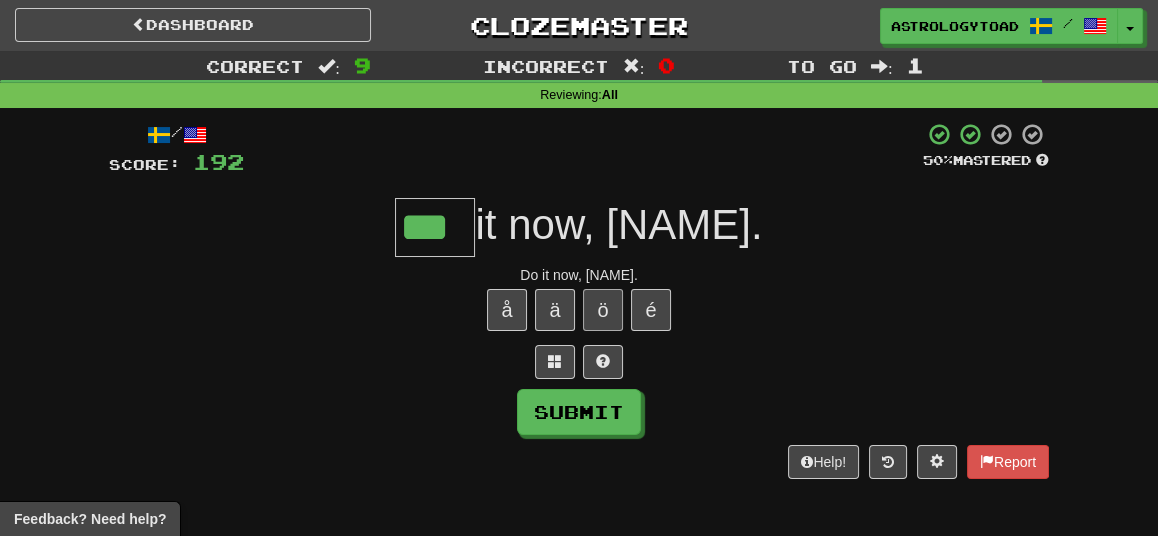 type on "***" 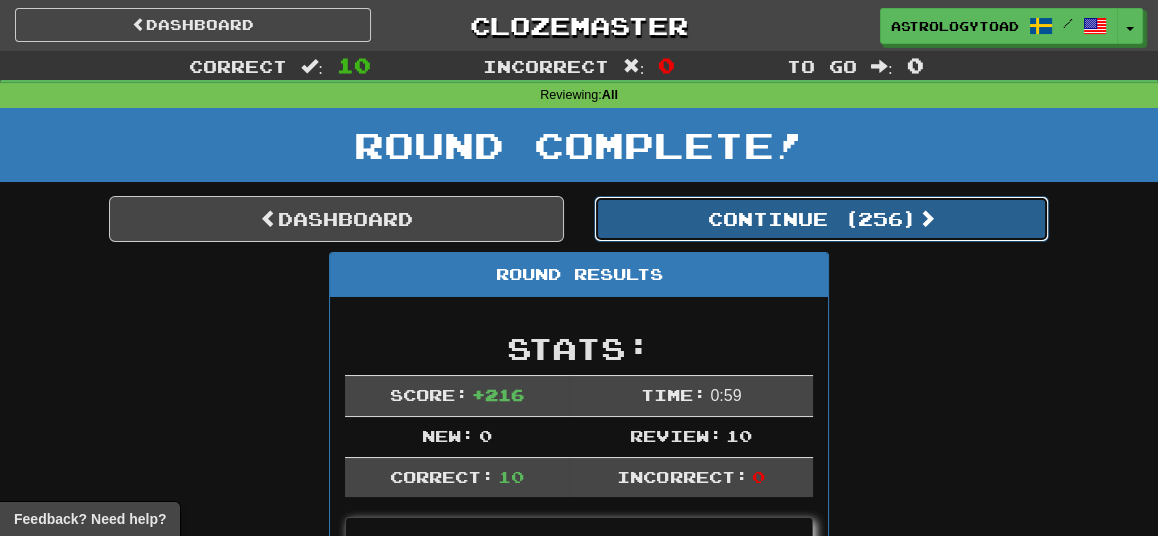 click on "Continue ( 256 )" at bounding box center (821, 219) 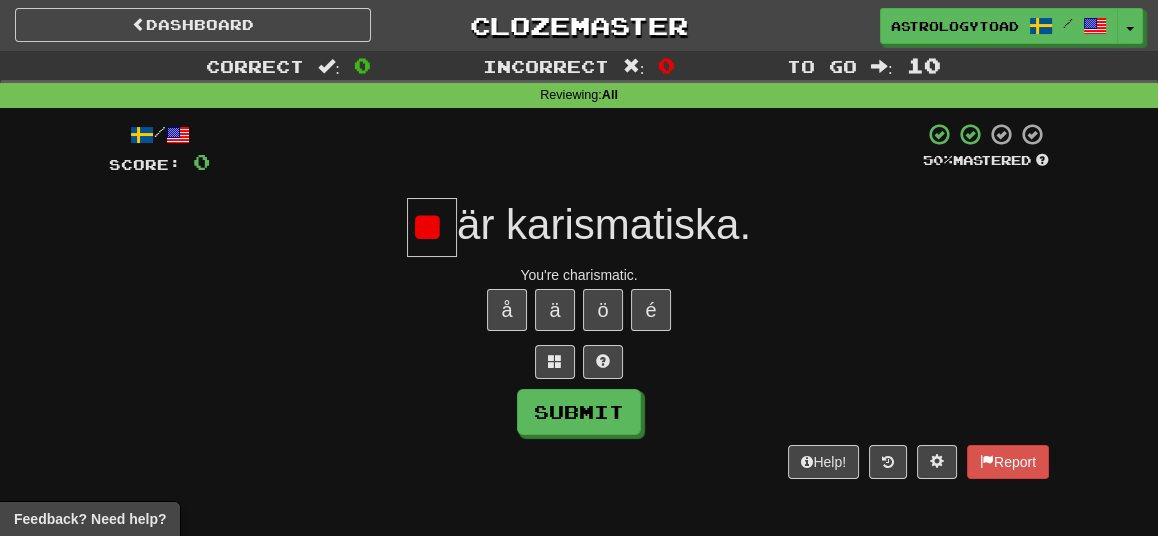 scroll, scrollTop: 0, scrollLeft: 10, axis: horizontal 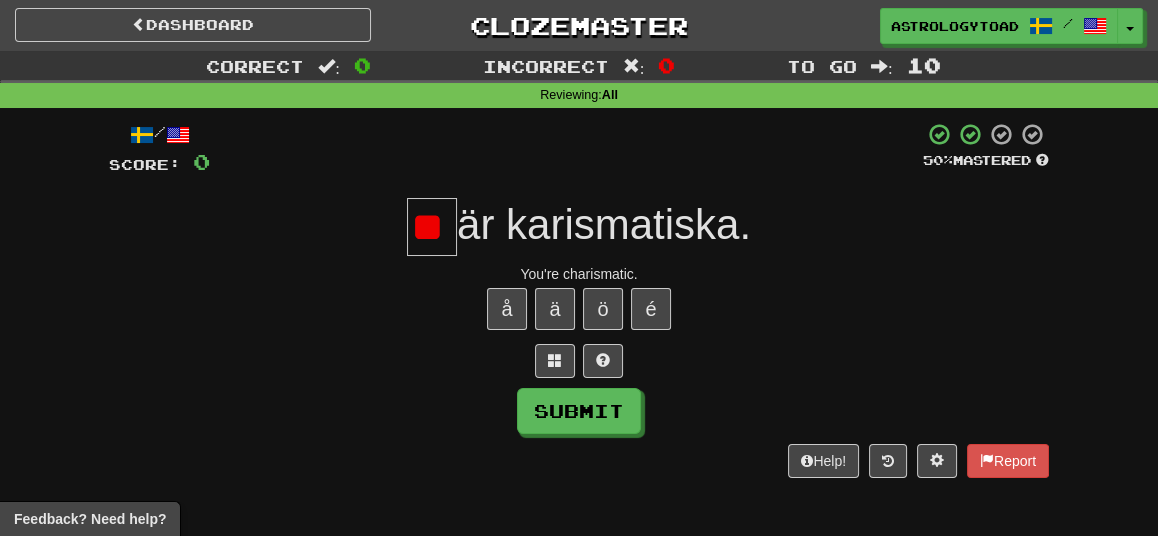 type on "*" 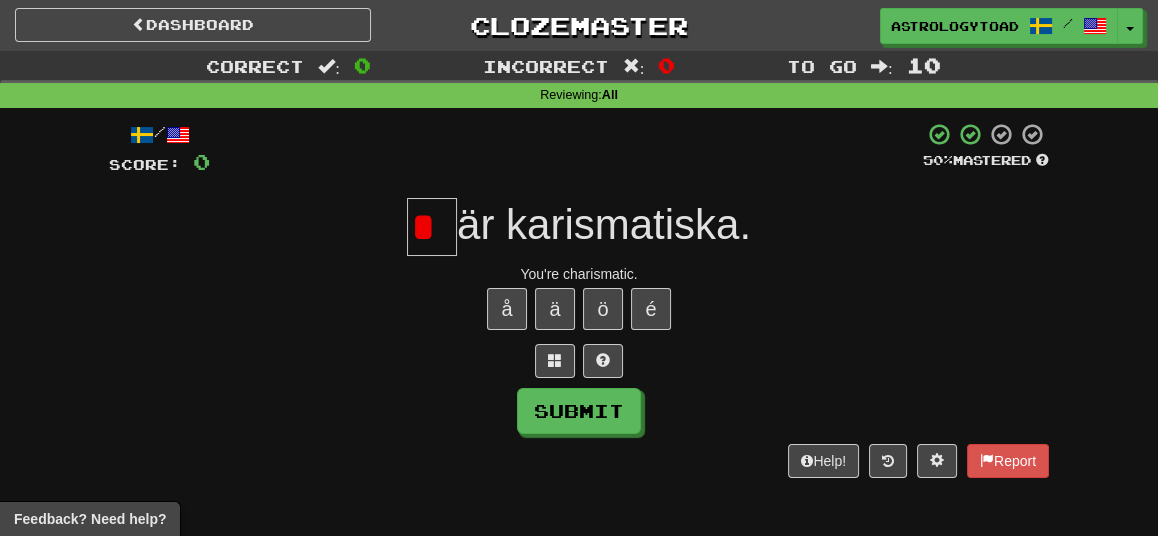 scroll, scrollTop: 0, scrollLeft: 0, axis: both 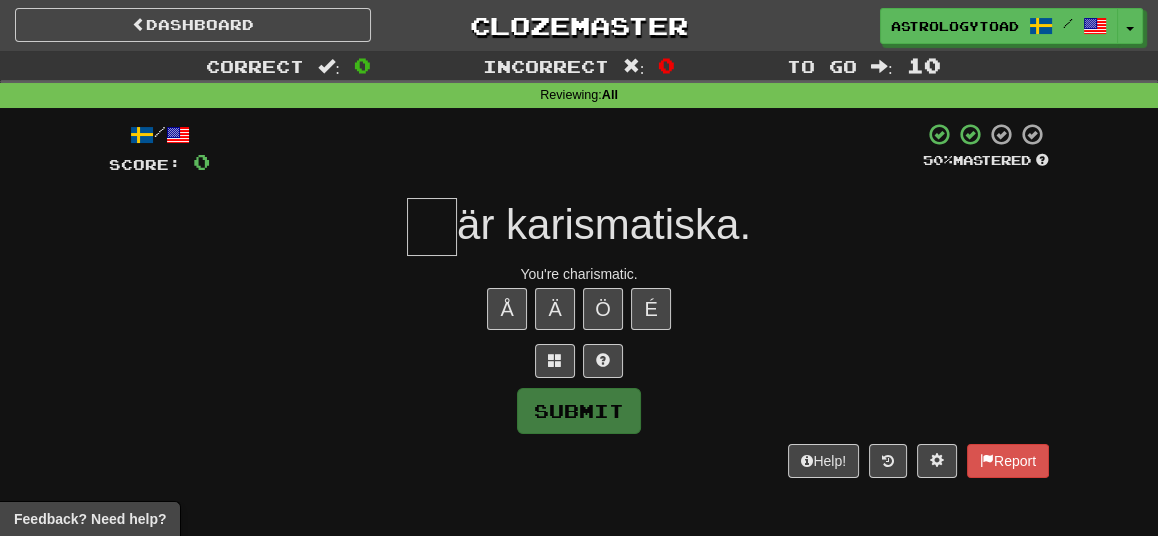 type on "*" 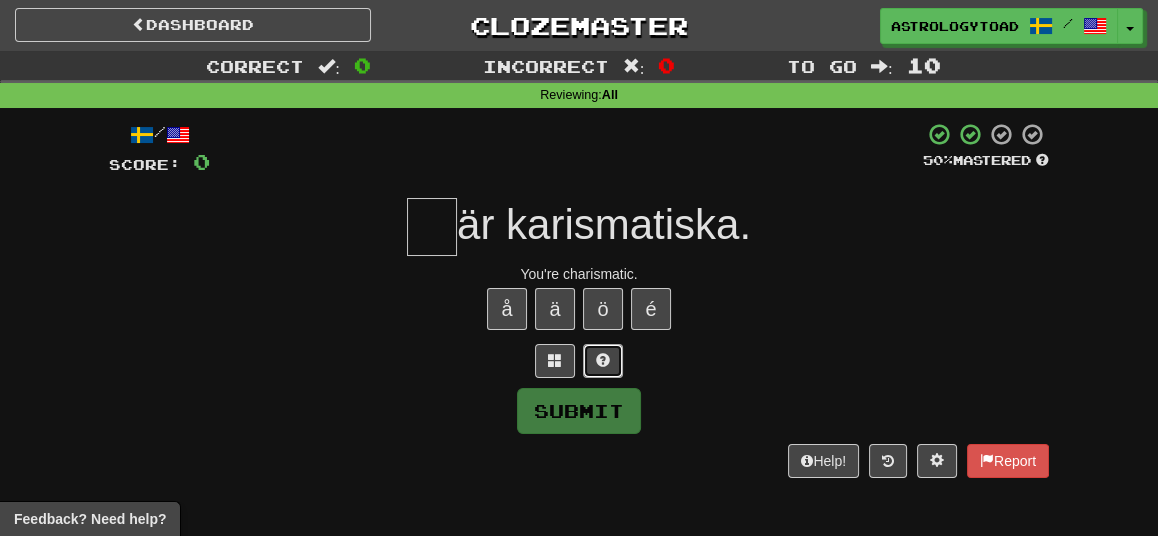 click at bounding box center (603, 361) 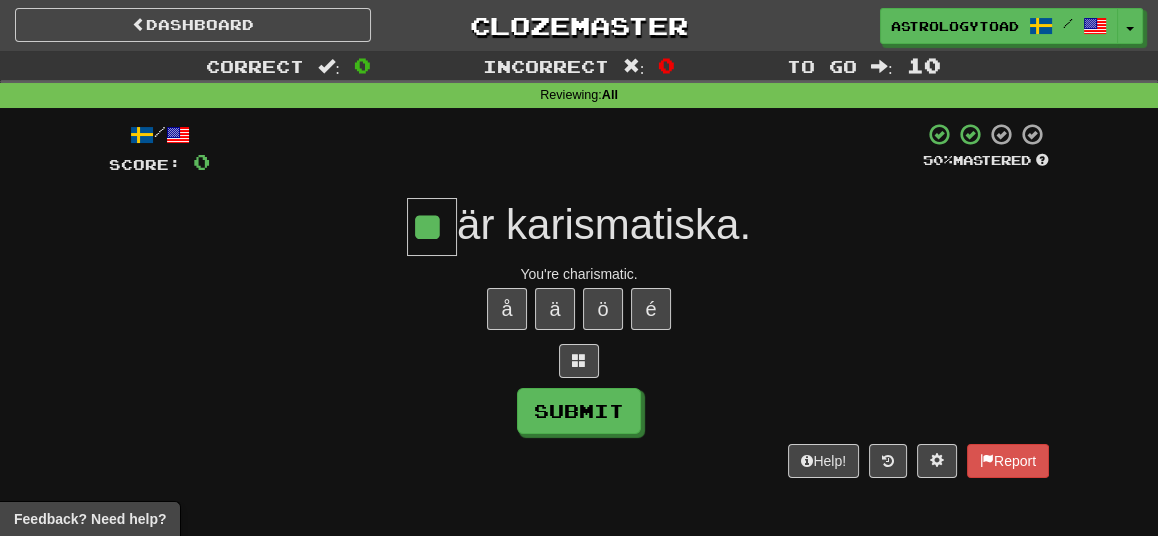 type on "**" 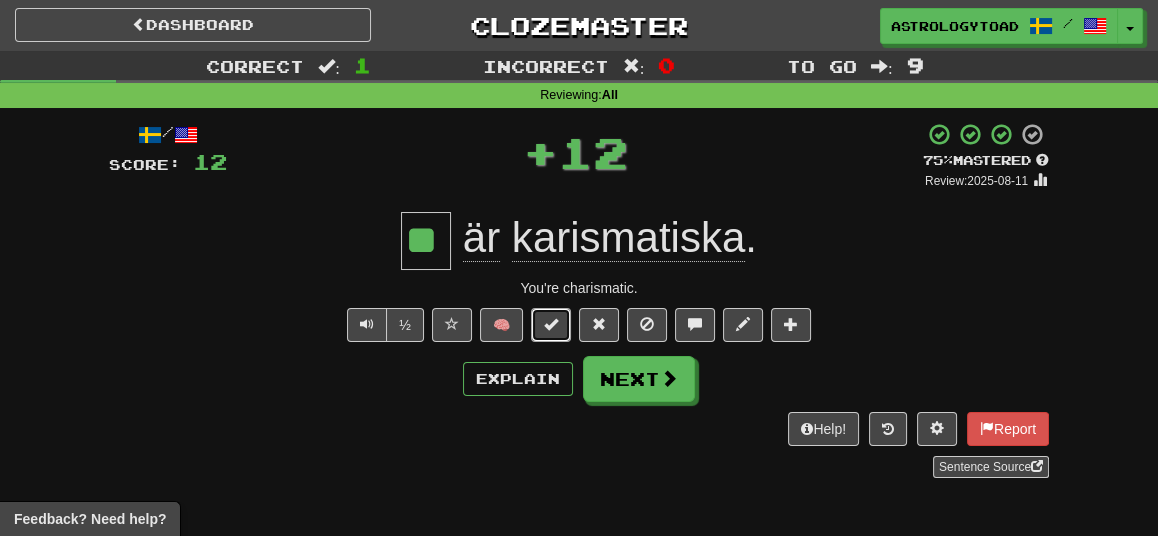 click at bounding box center (551, 324) 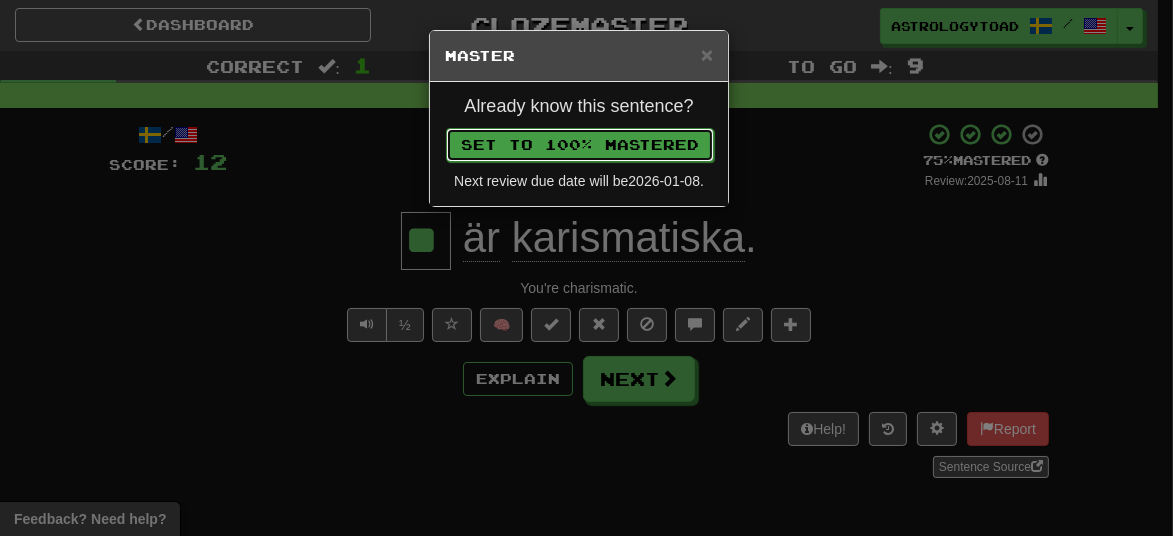 click on "Set to 100% Mastered" at bounding box center (580, 145) 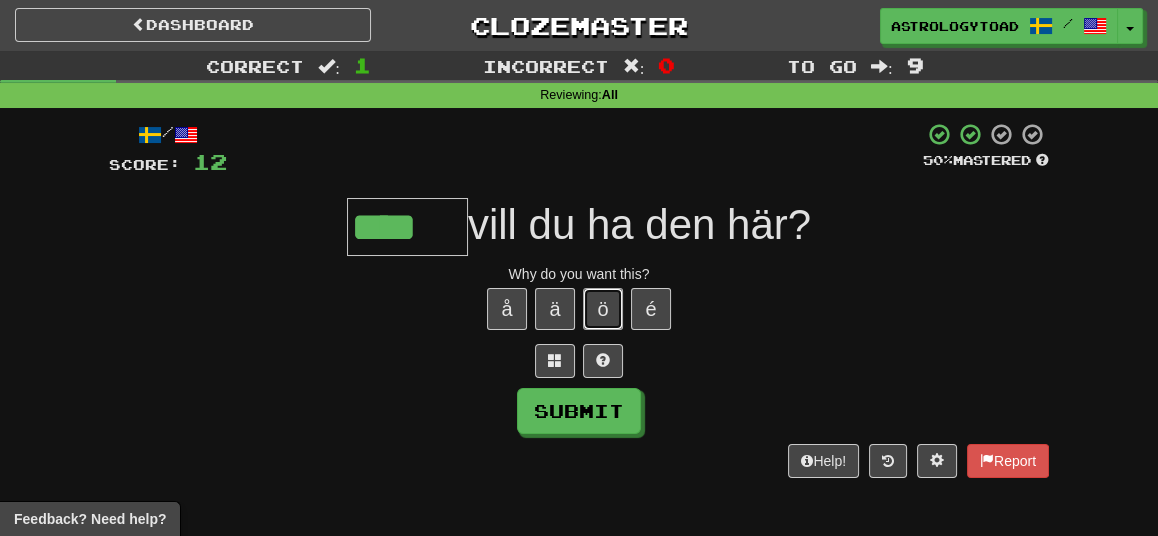 click on "ö" at bounding box center (603, 309) 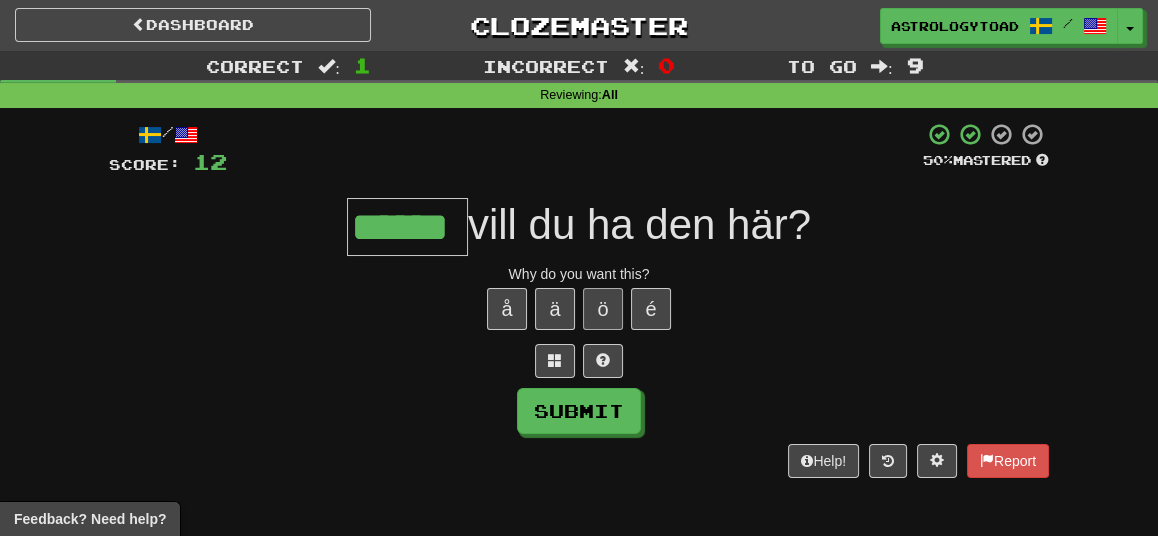 type on "******" 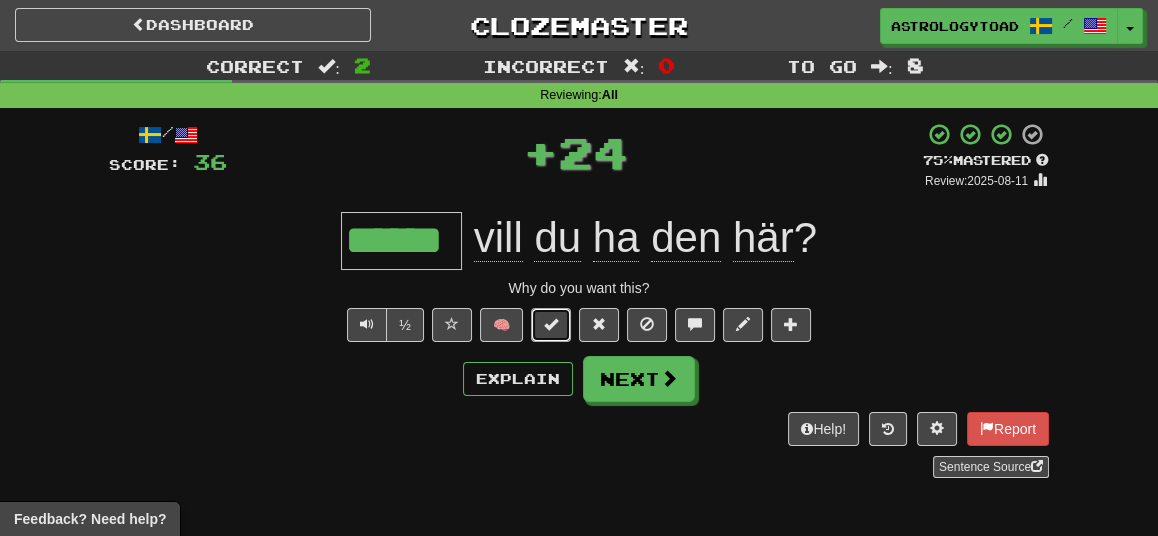 click at bounding box center [551, 324] 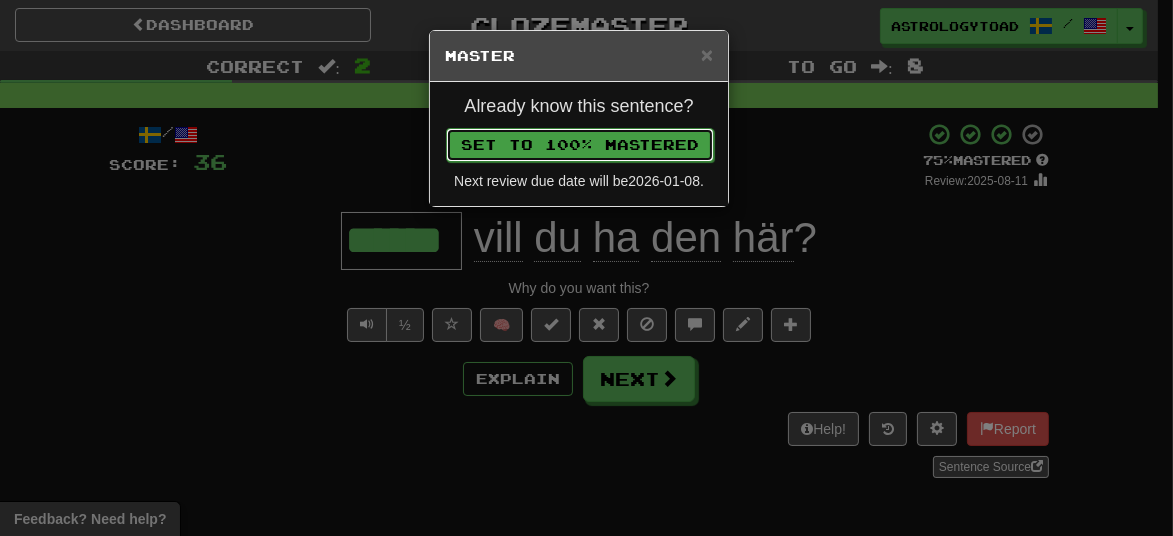 click on "Set to 100% Mastered" at bounding box center [580, 145] 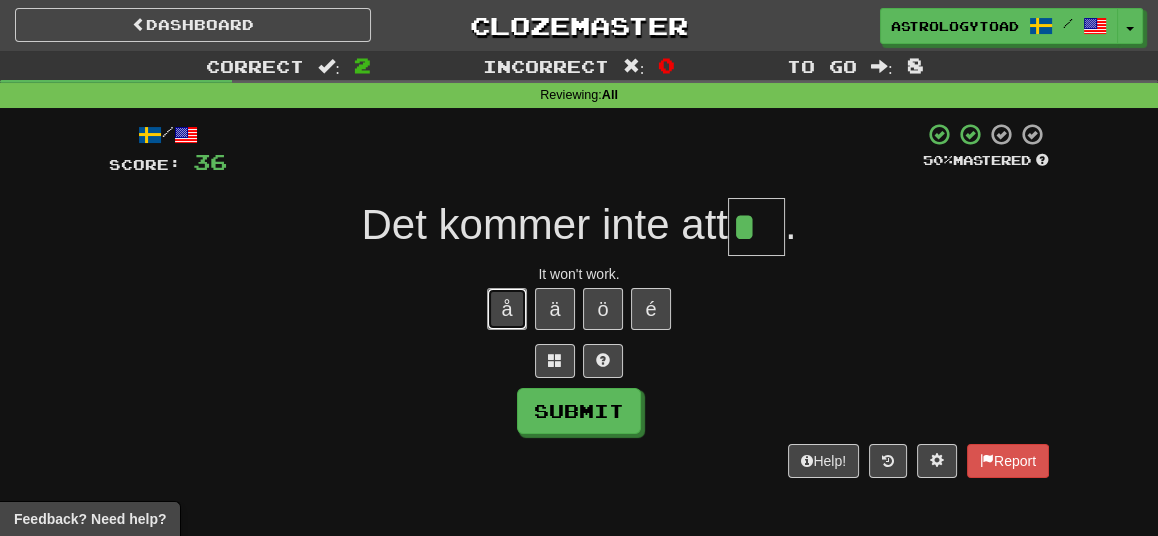 click on "å" at bounding box center [507, 309] 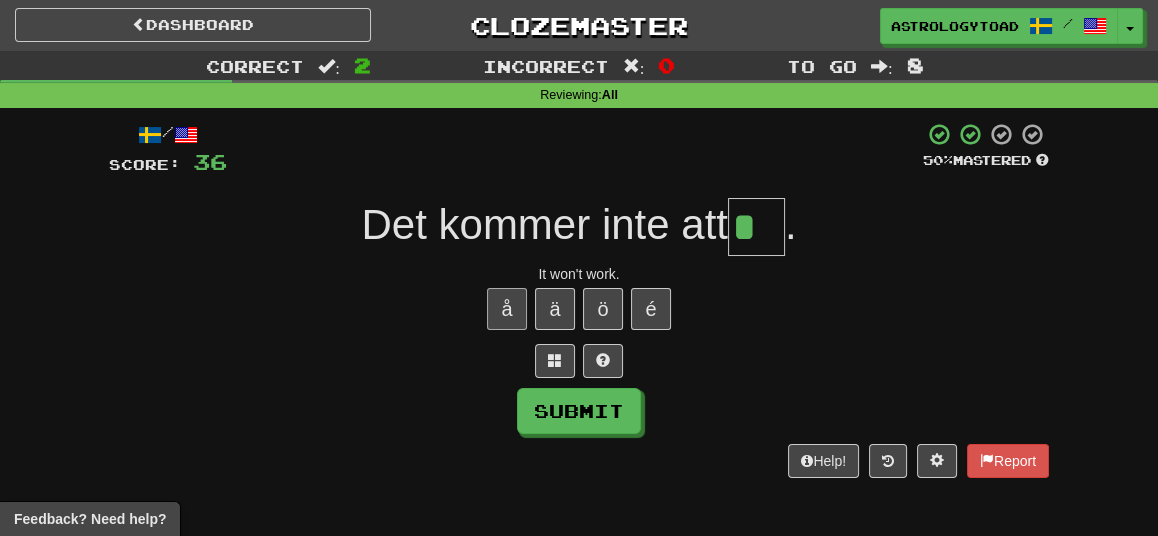 type on "**" 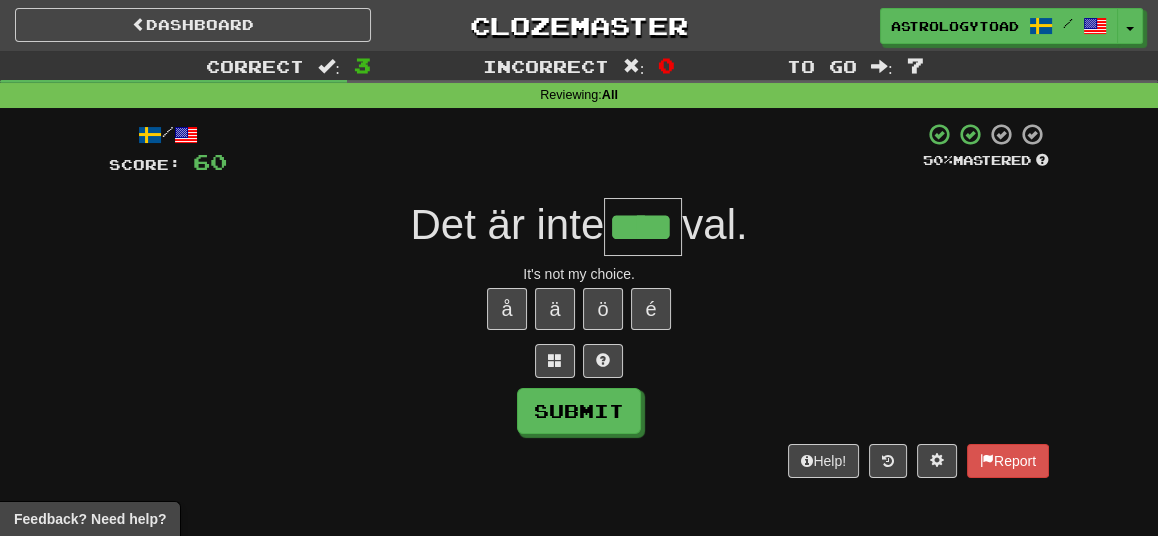 type on "****" 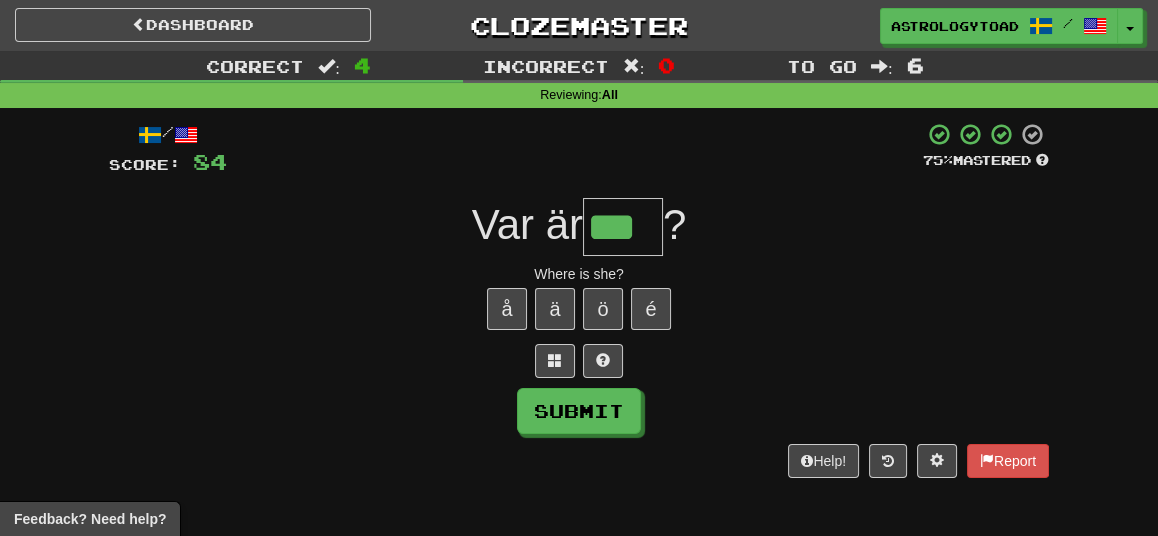 type on "***" 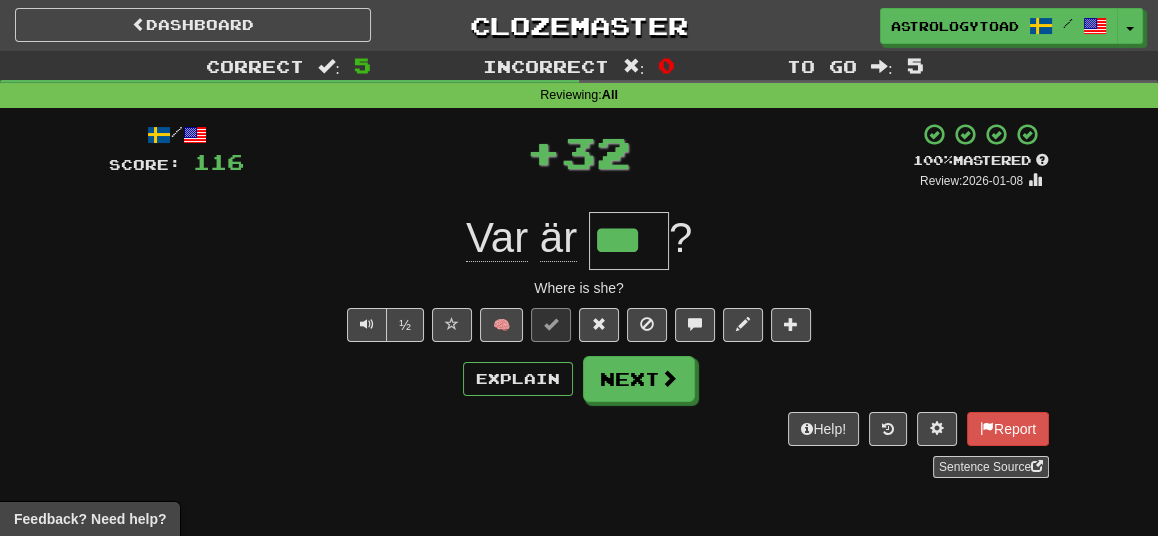 click on "Sentence Source" at bounding box center [579, 467] 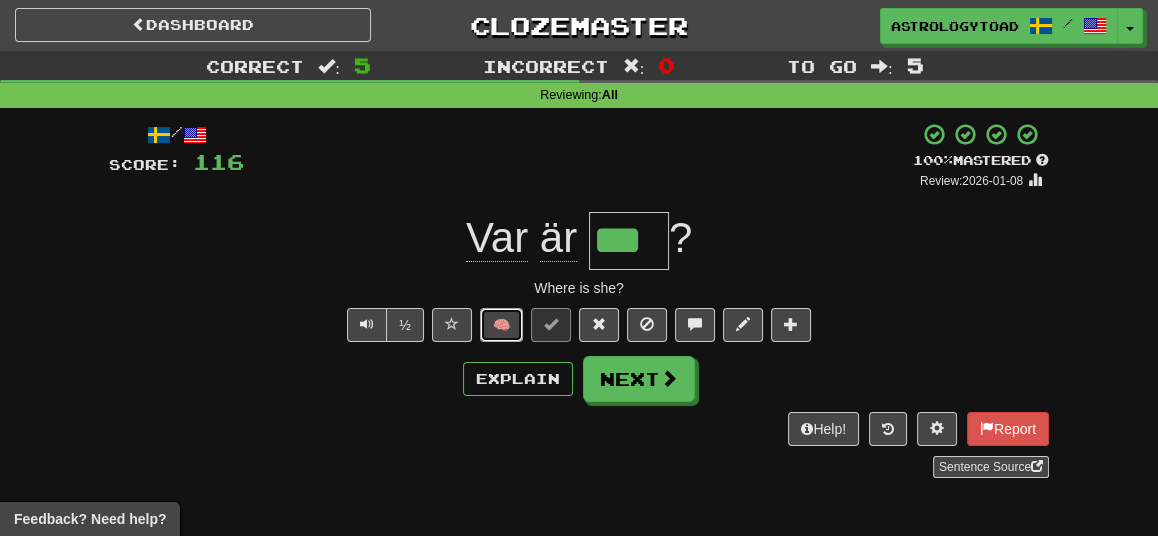 click on "🧠" at bounding box center (501, 325) 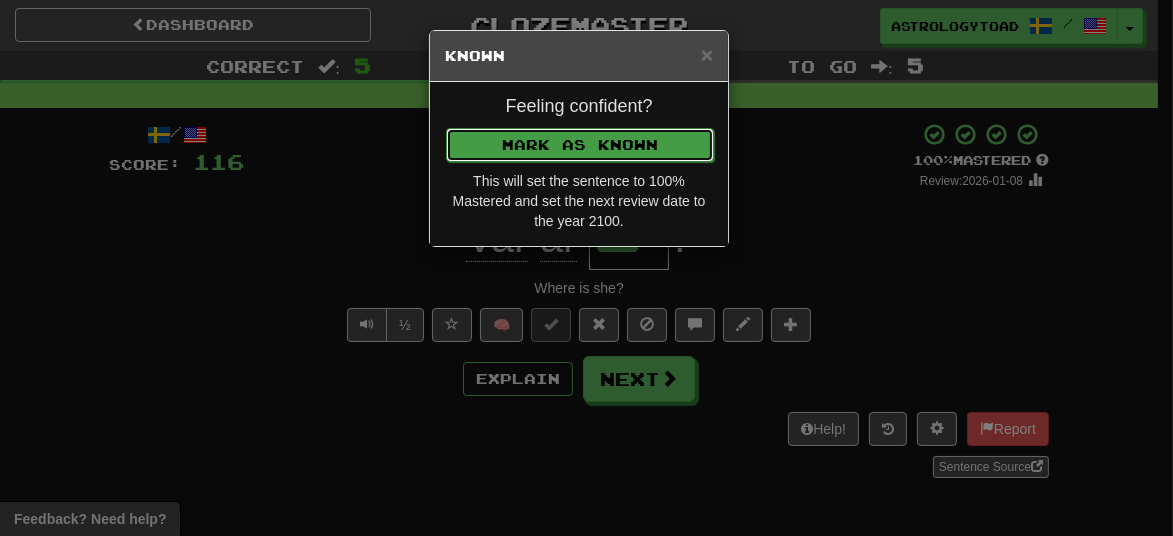 click on "Mark as Known" at bounding box center (580, 145) 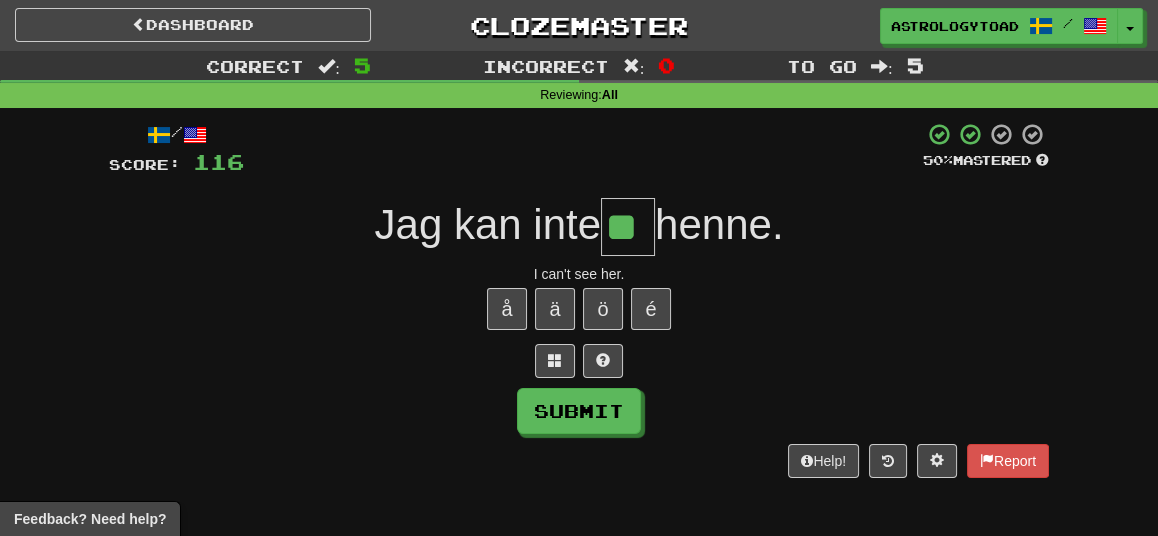 type on "**" 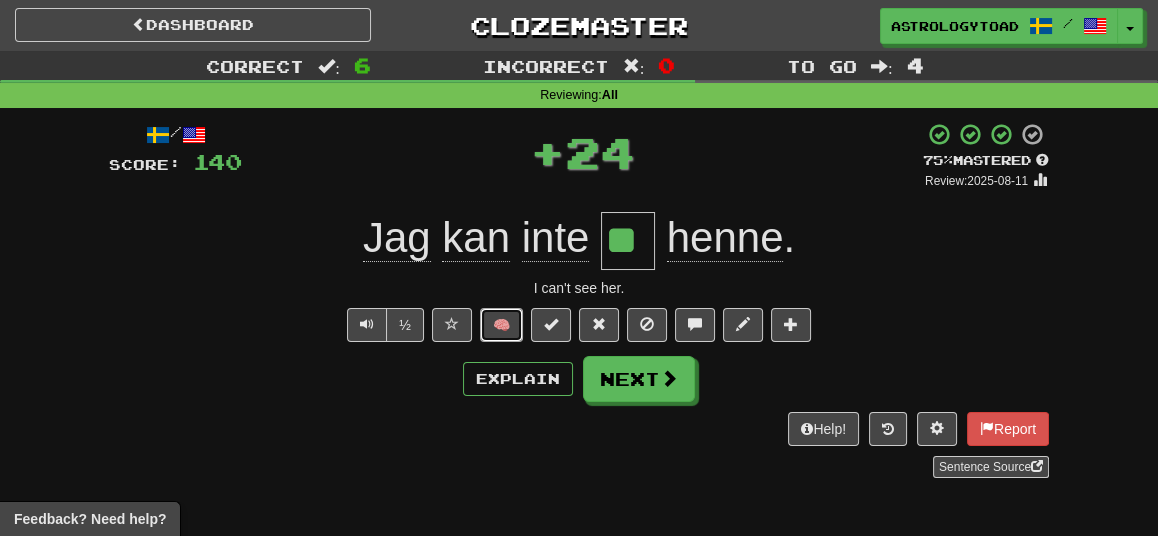 click on "🧠" at bounding box center (501, 325) 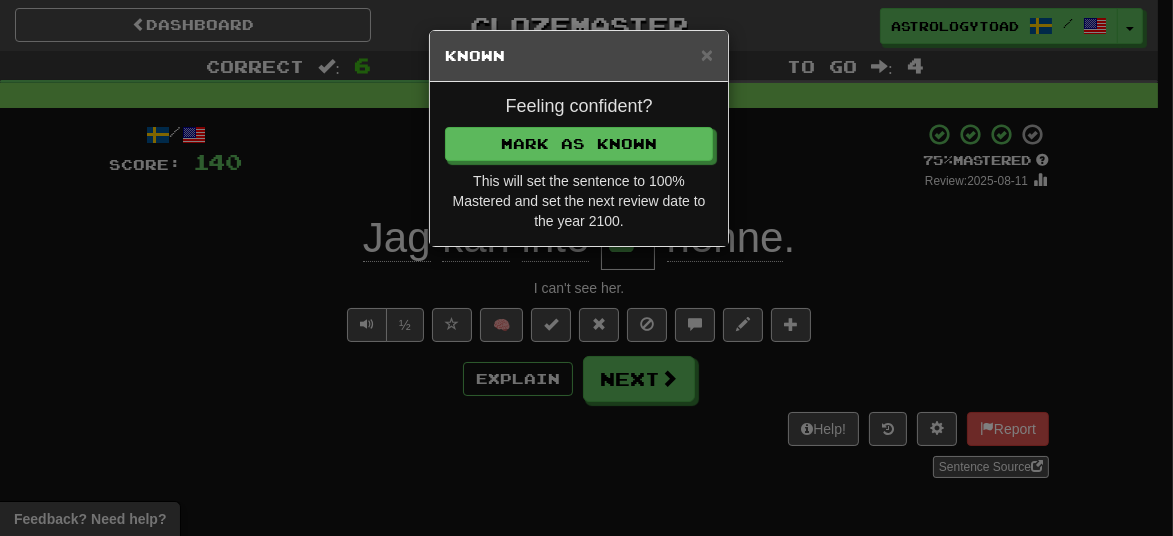 click on "Feeling confident? Mark as Known This will set the sentence to 100% Mastered and set the next review date to the year 2100." at bounding box center [579, 164] 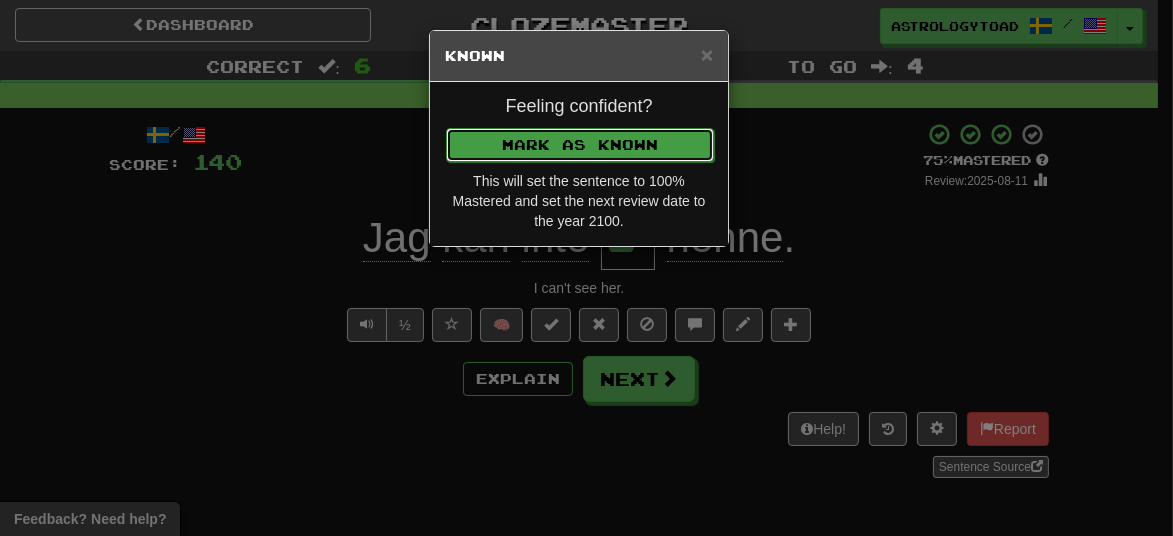 click on "Mark as Known" at bounding box center [580, 145] 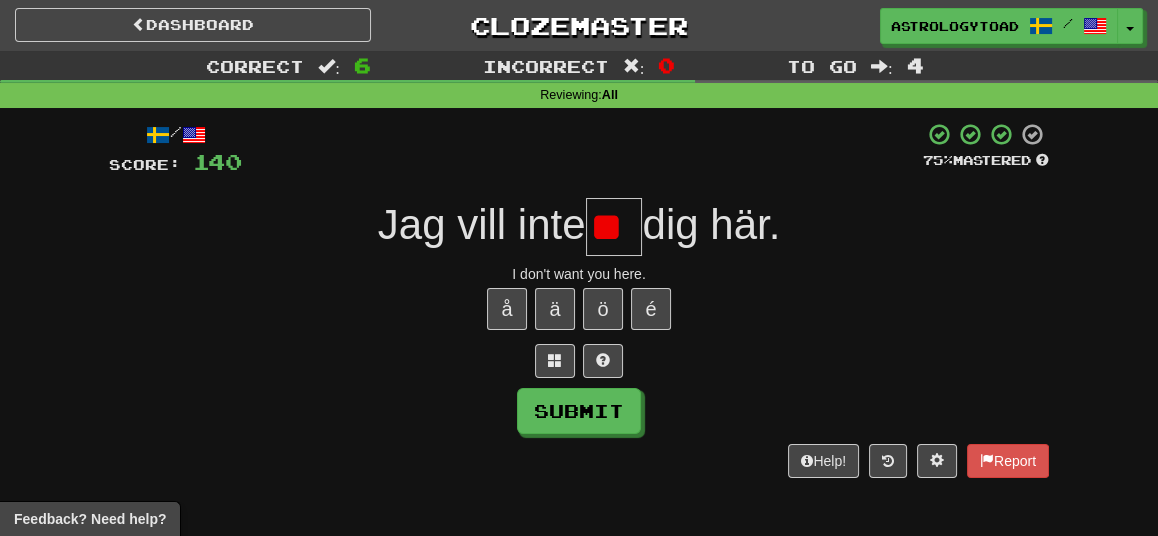 type on "*" 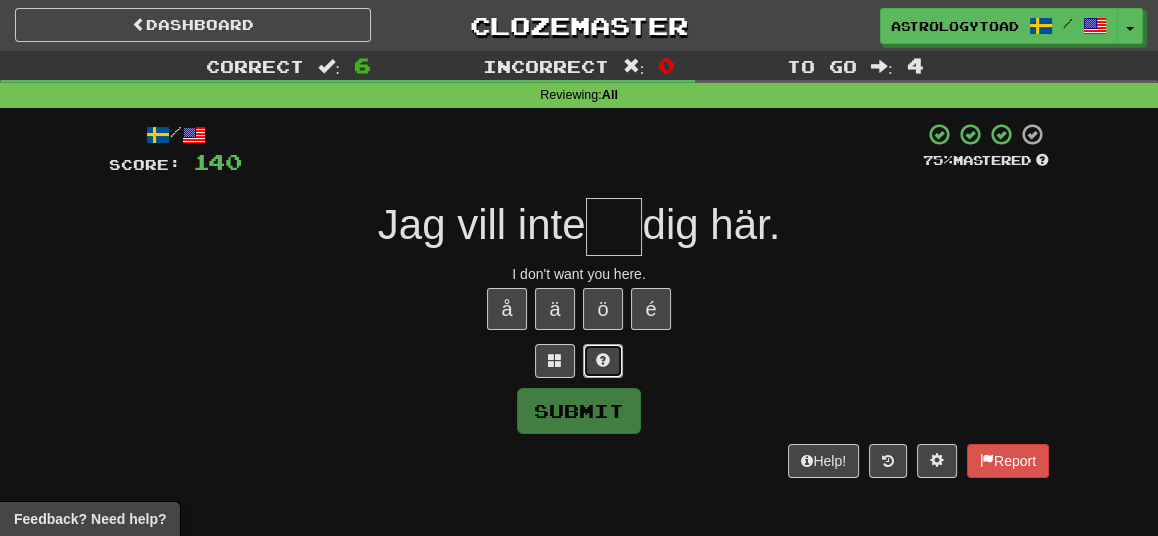 click at bounding box center (603, 360) 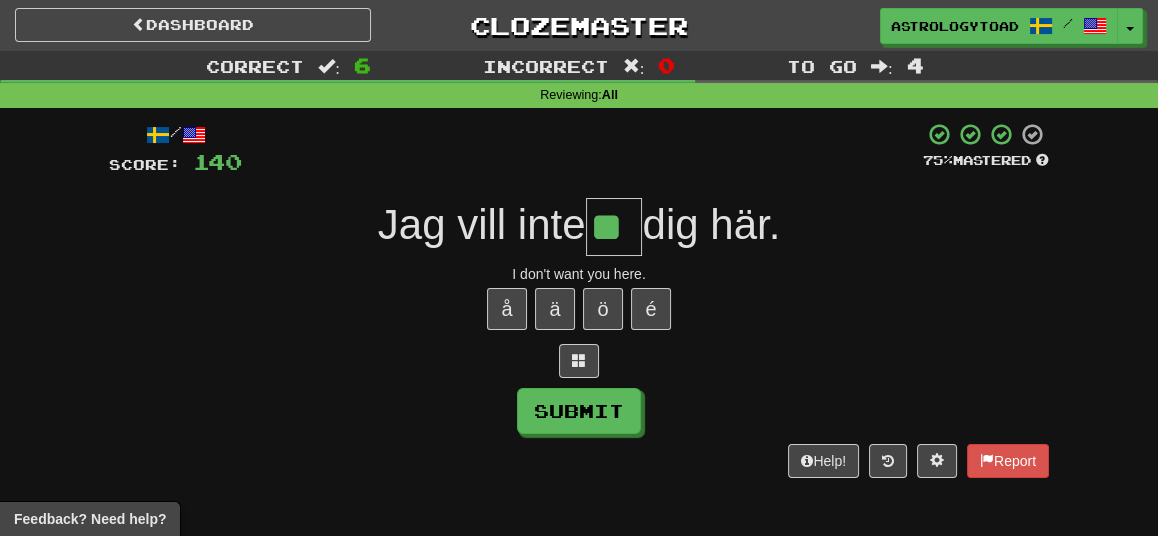 type on "**" 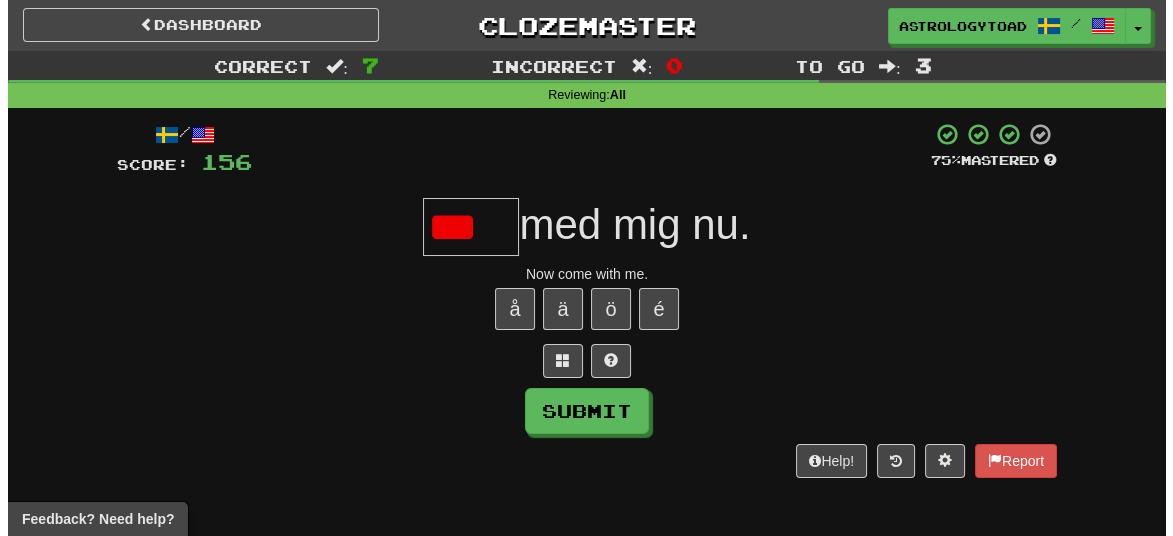scroll, scrollTop: 0, scrollLeft: 0, axis: both 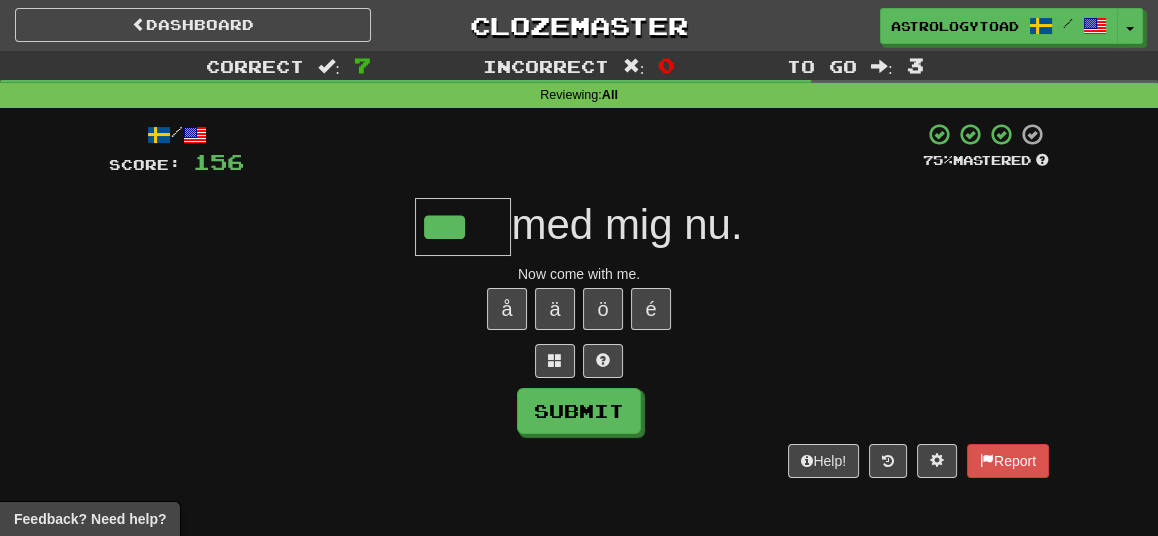 type on "***" 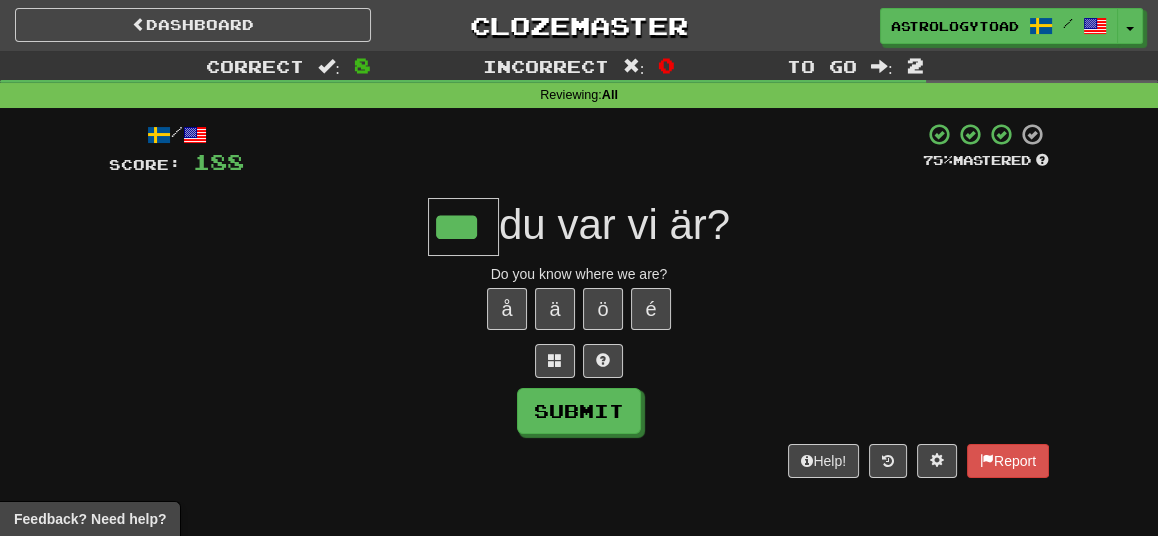 type on "***" 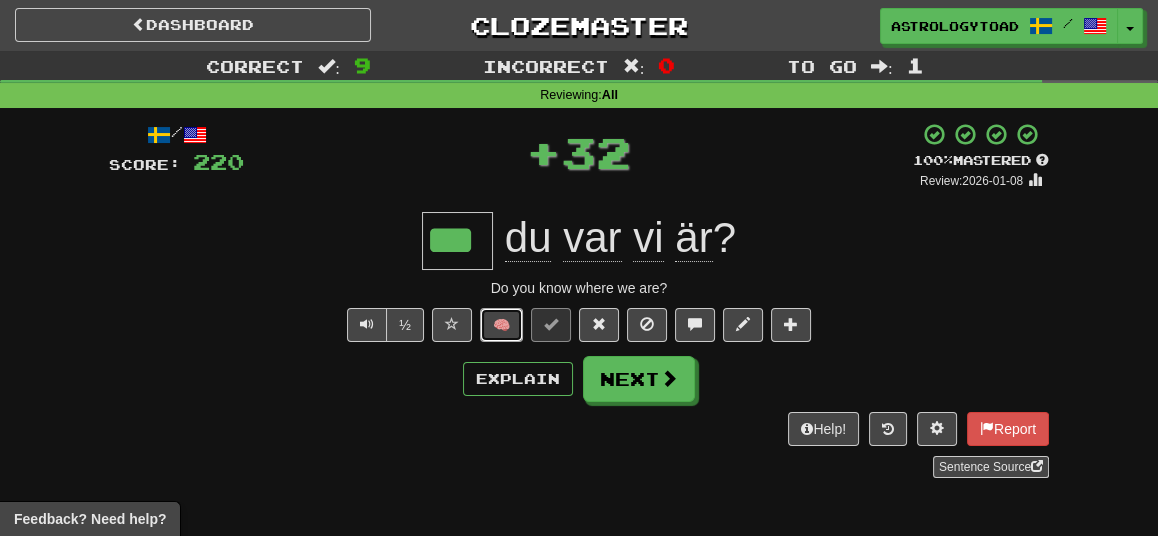 click on "🧠" at bounding box center [501, 325] 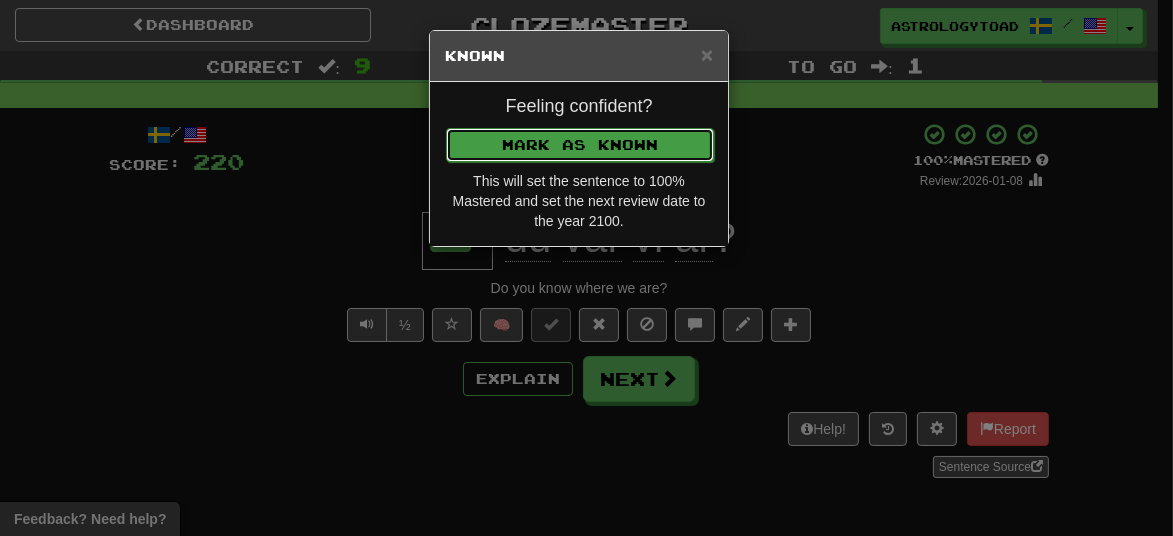 click on "Mark as Known" at bounding box center (580, 145) 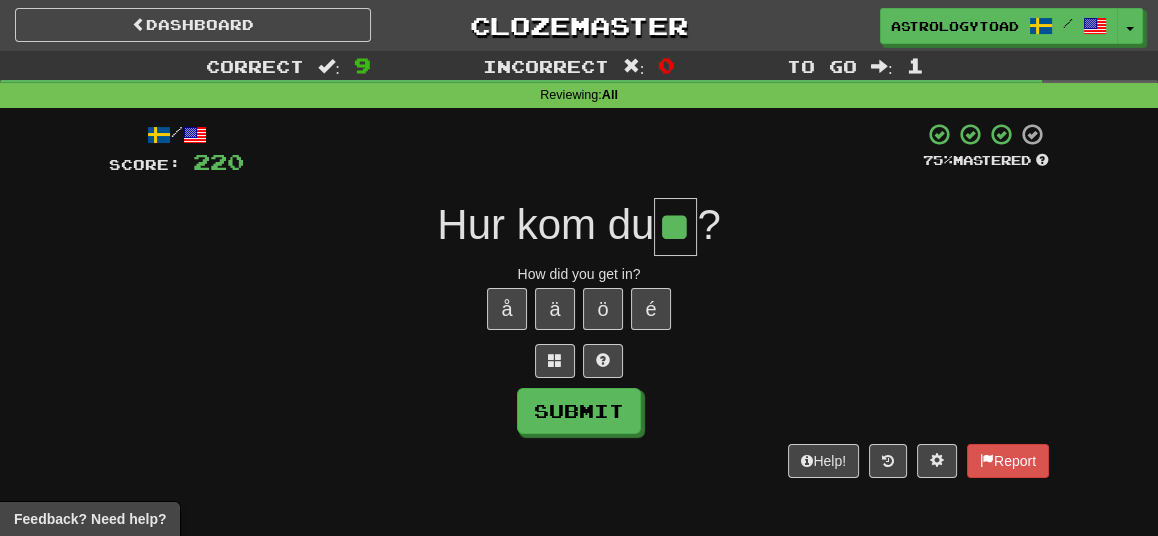 type on "**" 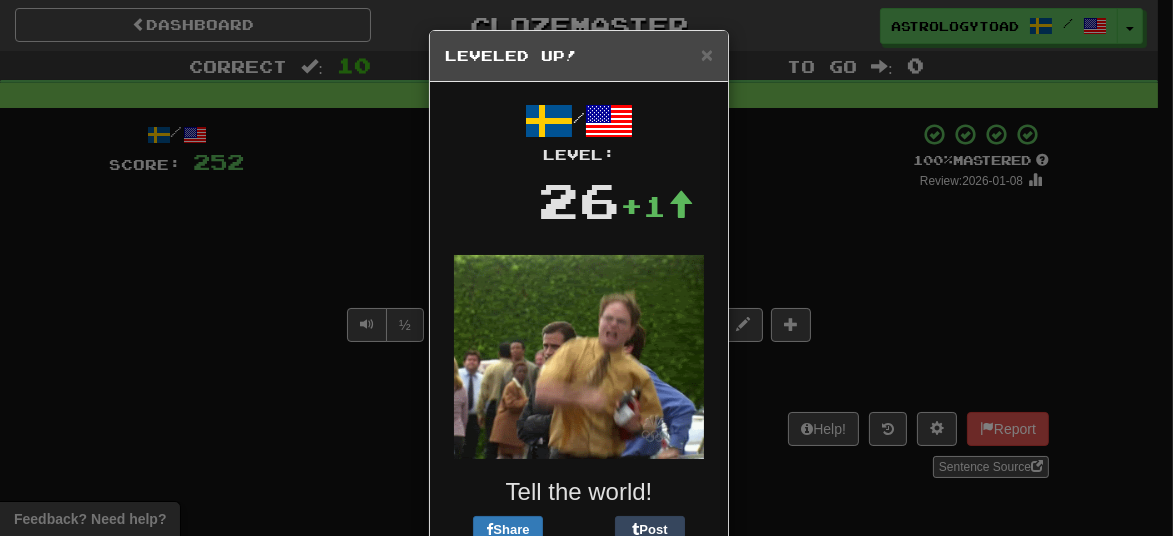 click on "× Leveled Up!" at bounding box center (579, 56) 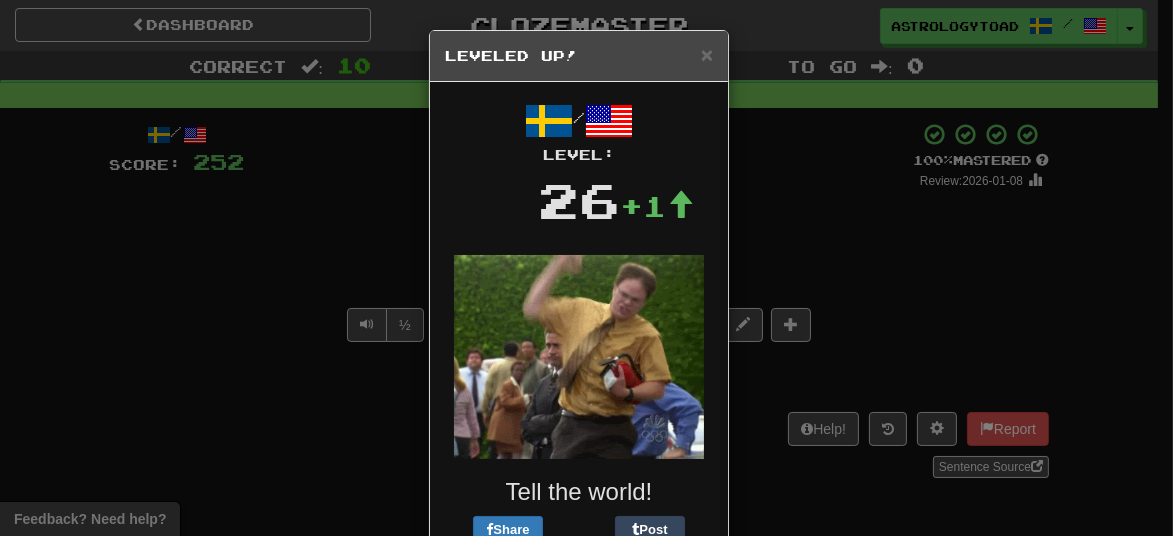 scroll, scrollTop: 121, scrollLeft: 0, axis: vertical 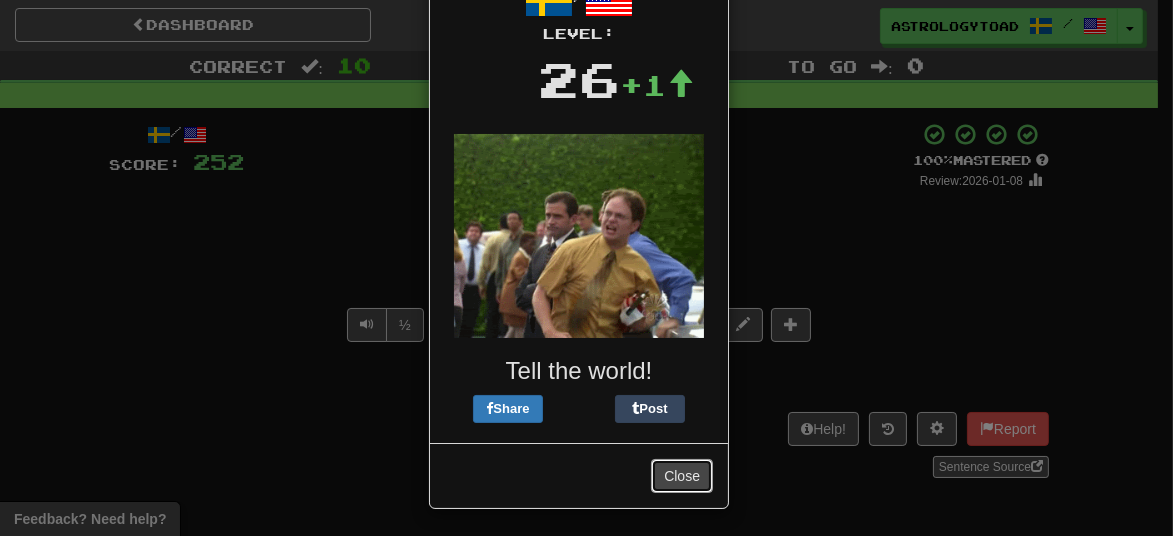 click on "Close" at bounding box center [682, 476] 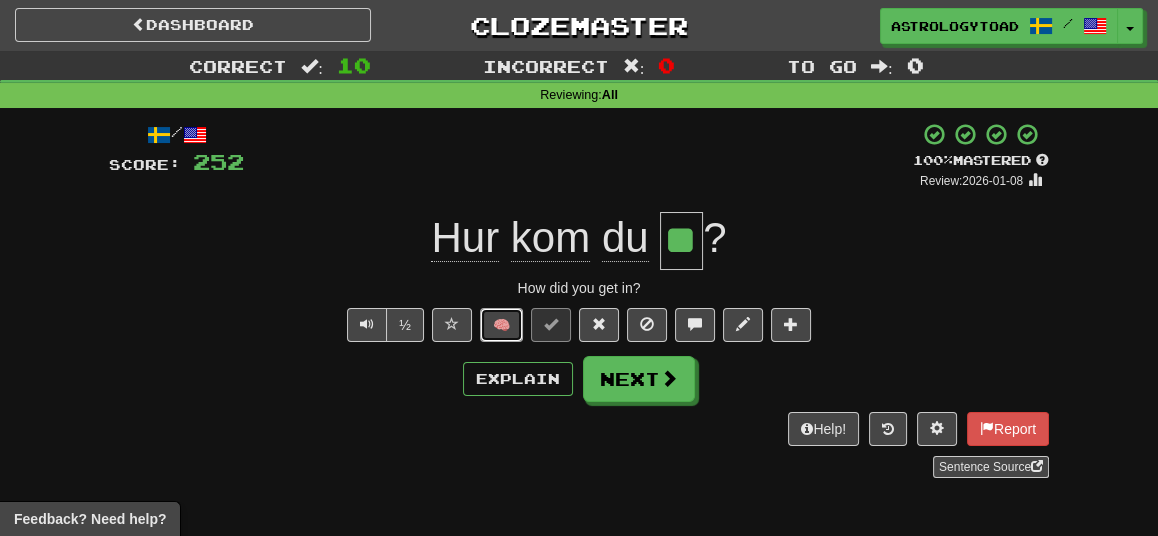 click on "🧠" at bounding box center [501, 325] 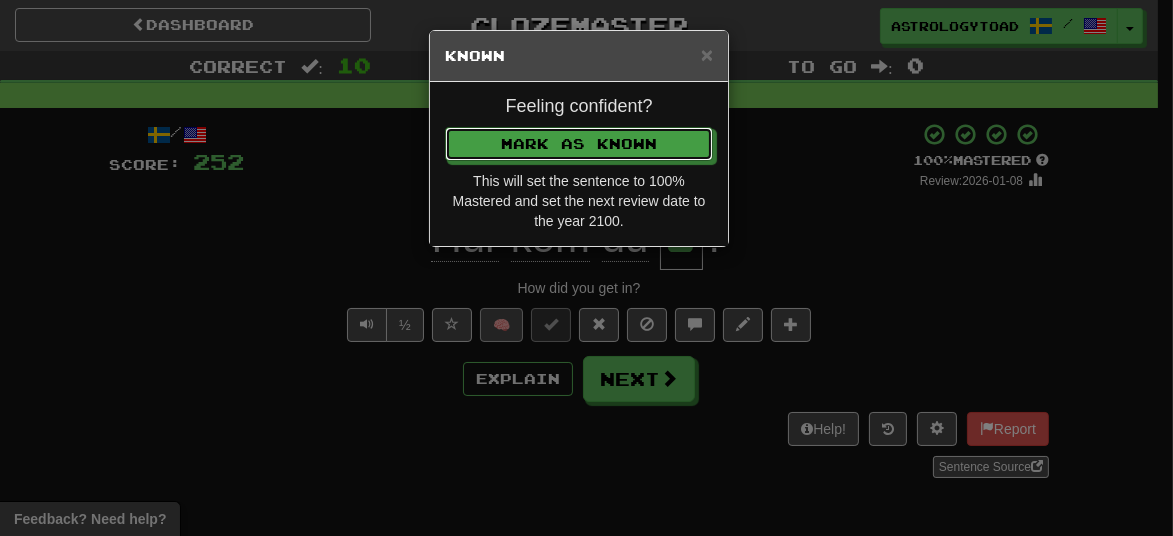 type 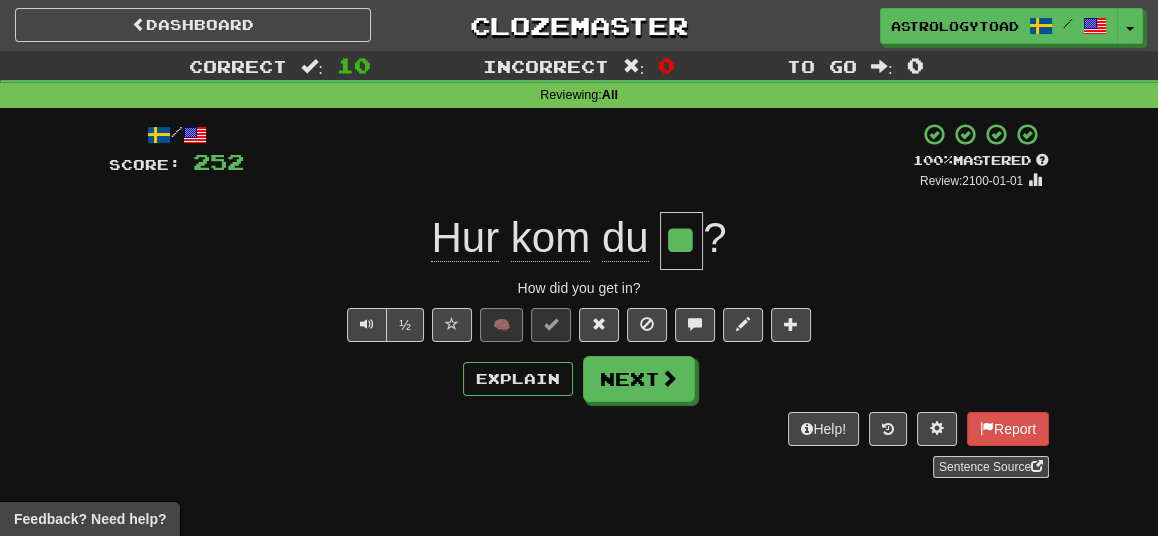 click on "+ 32" at bounding box center (578, 156) 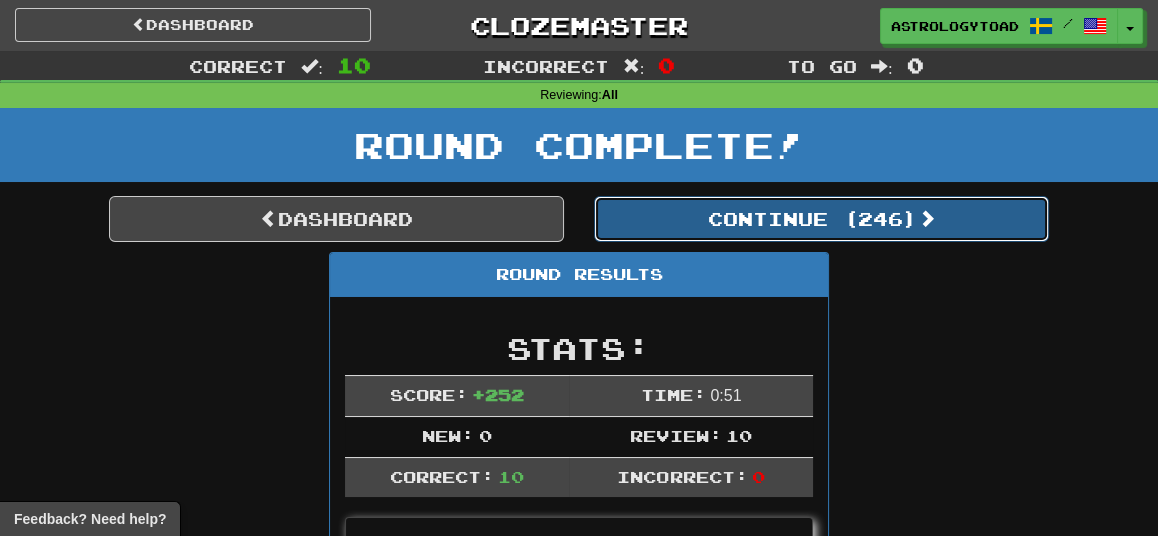 click on "Continue ( 246 )" at bounding box center [821, 219] 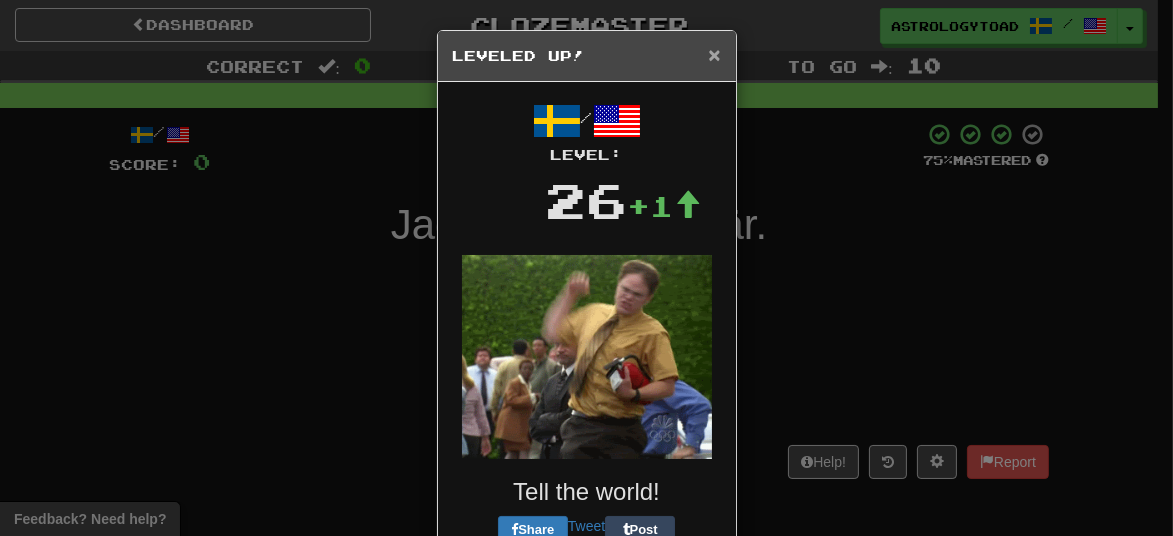 click on "×" at bounding box center (714, 54) 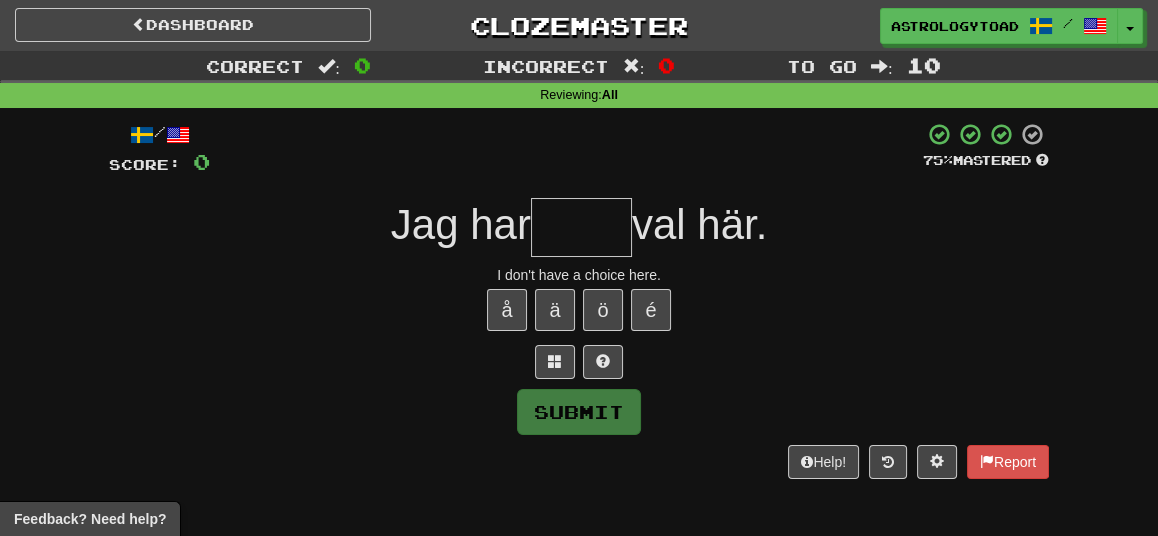 click at bounding box center (581, 227) 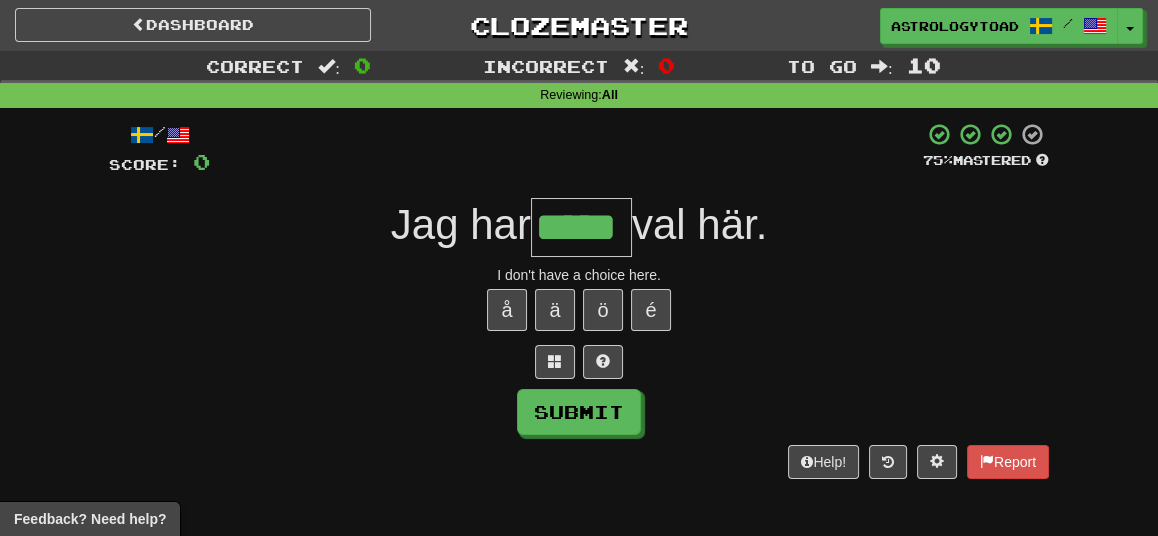 type on "*****" 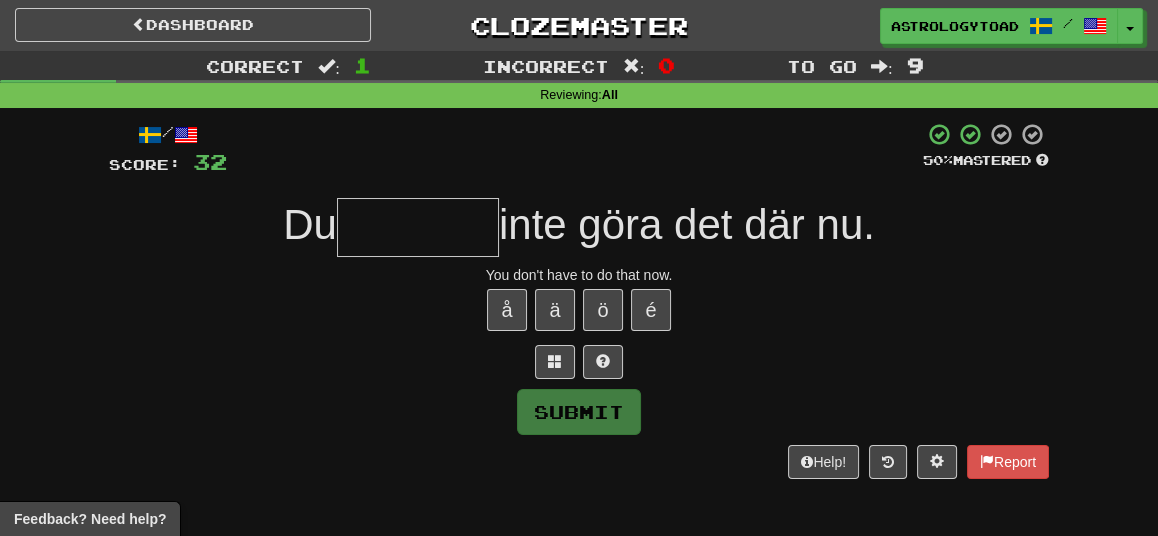 type on "*" 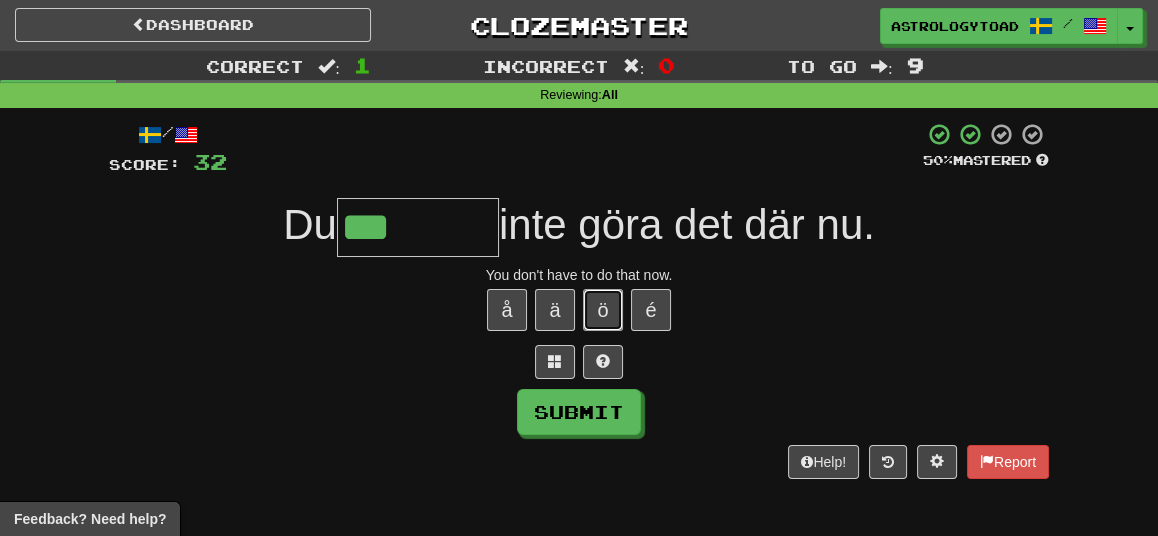 click on "ö" at bounding box center (603, 310) 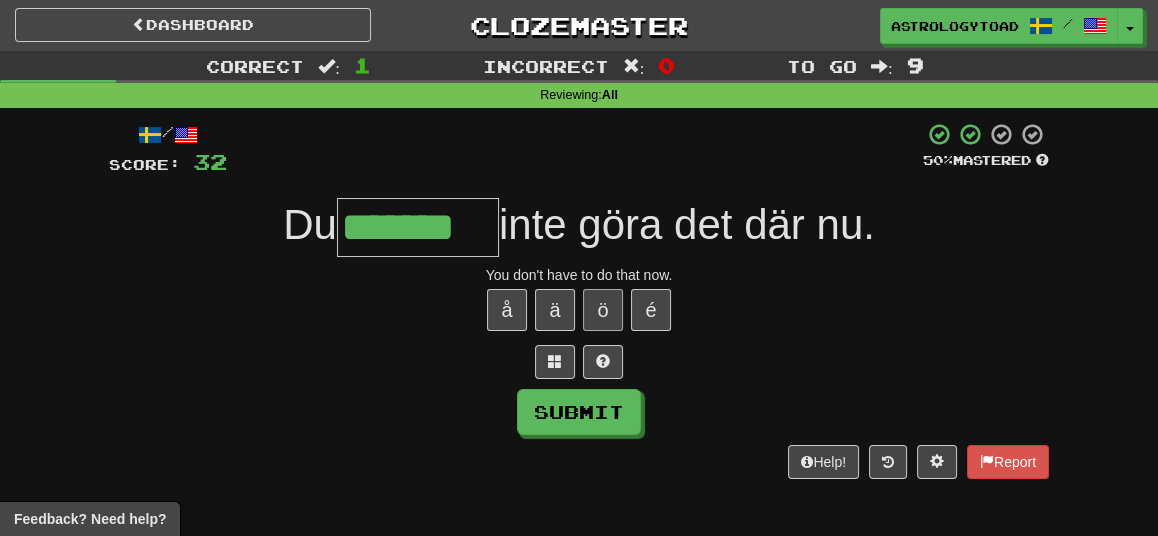 type on "*******" 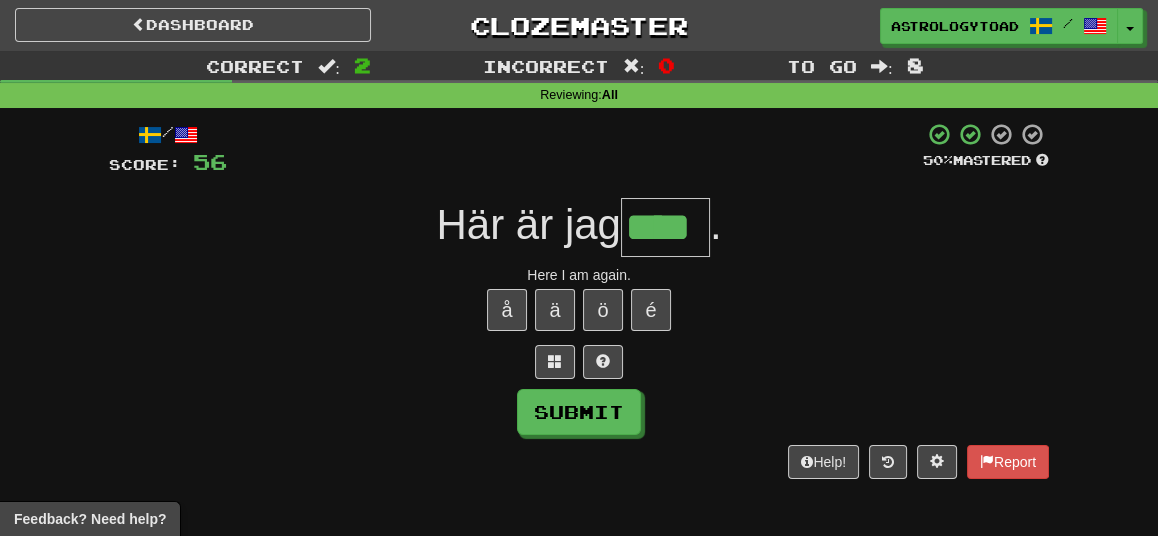 type on "****" 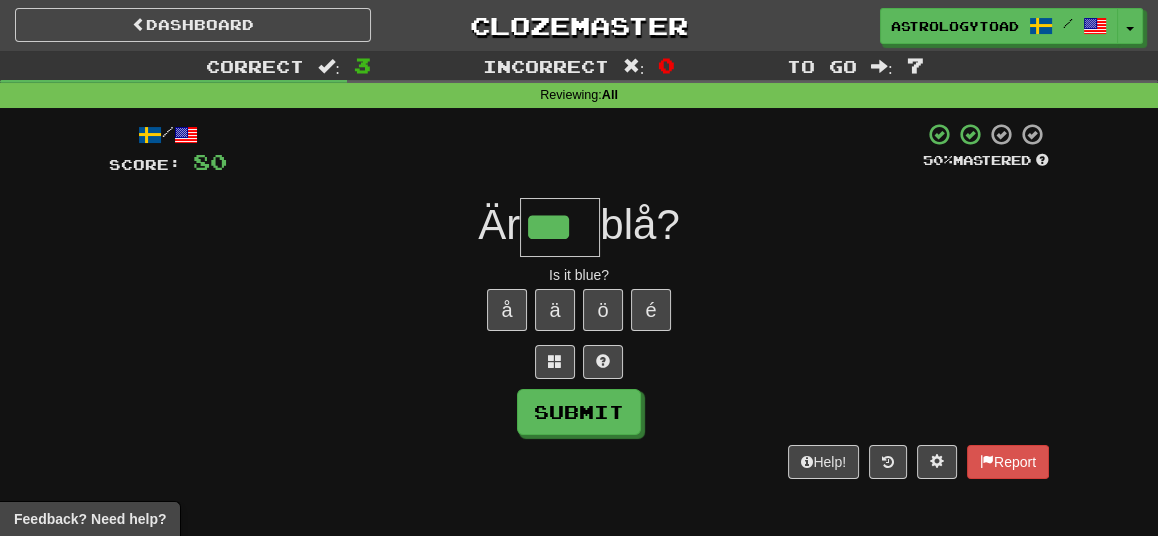 type on "***" 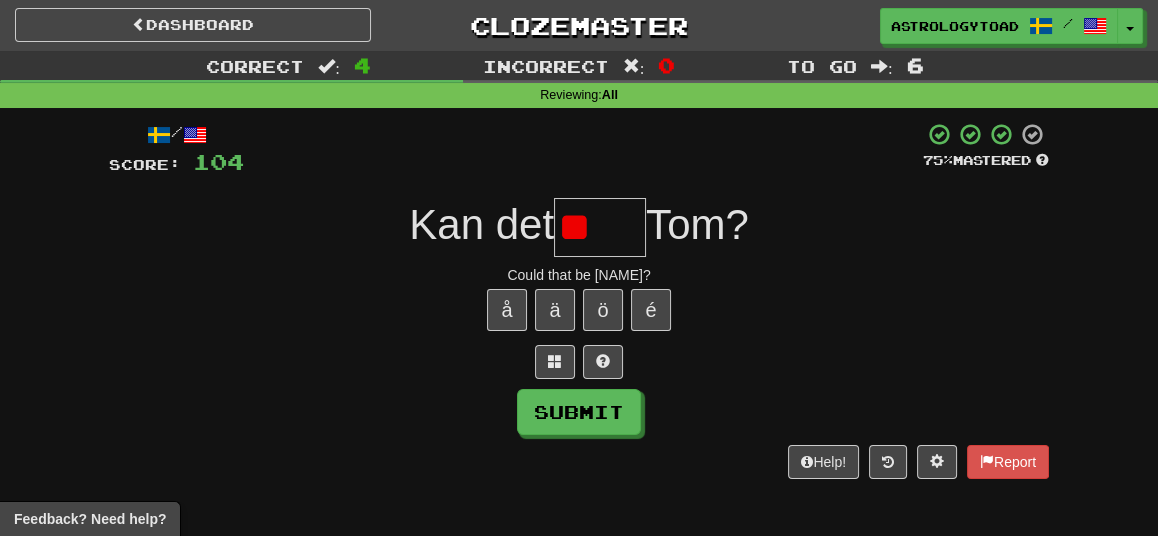 type on "*" 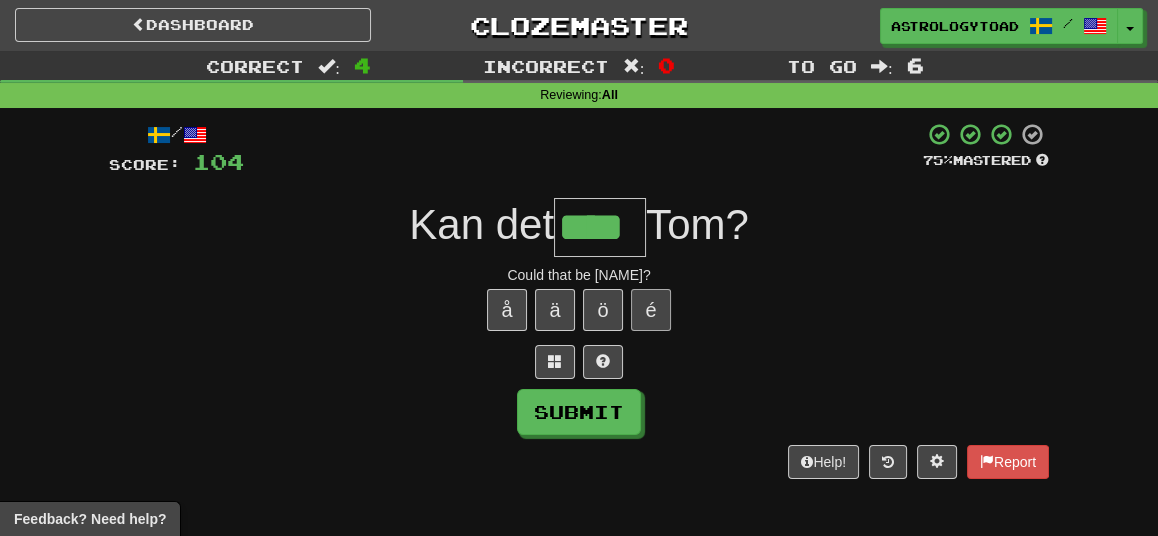 type on "****" 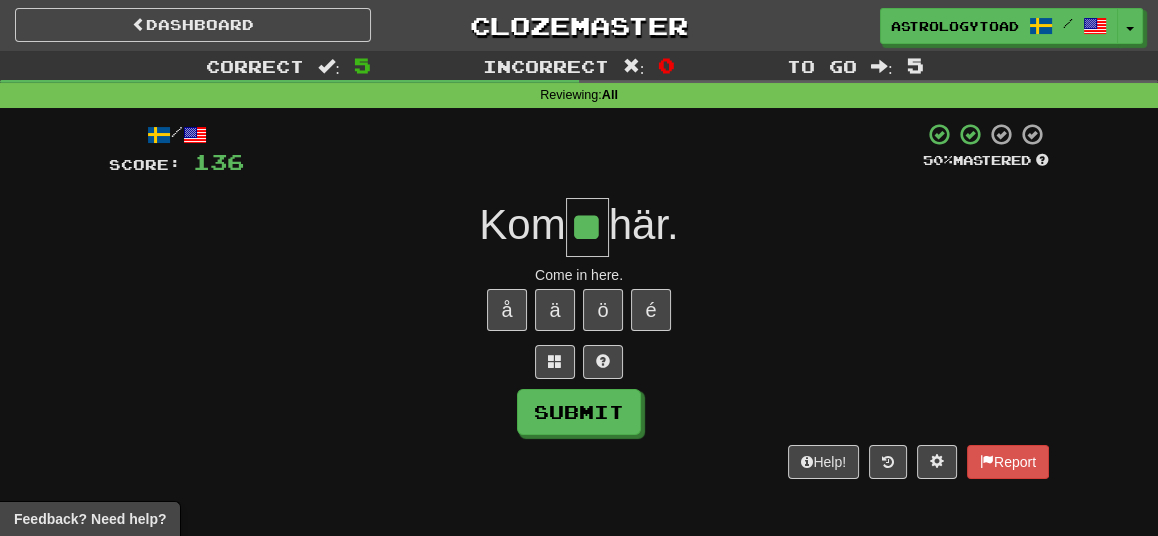 type on "**" 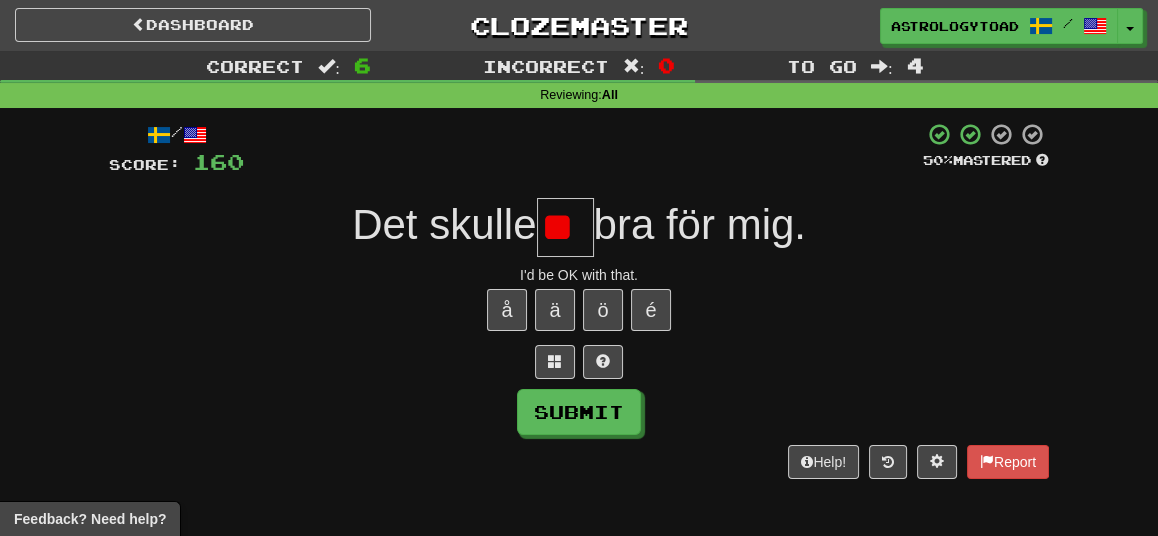 type on "*" 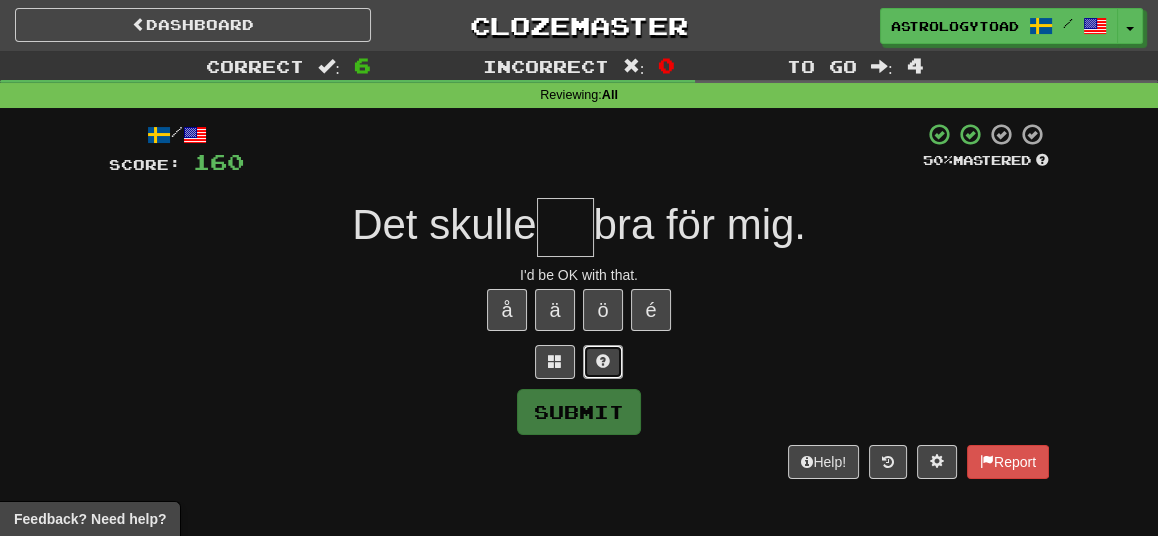 click at bounding box center [603, 362] 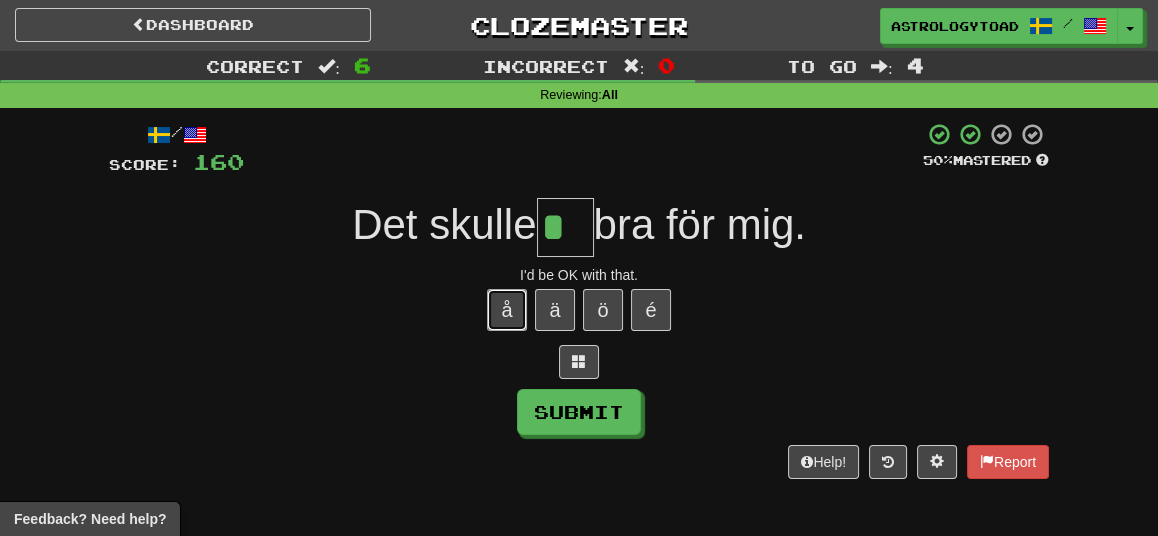 click on "å" at bounding box center (507, 310) 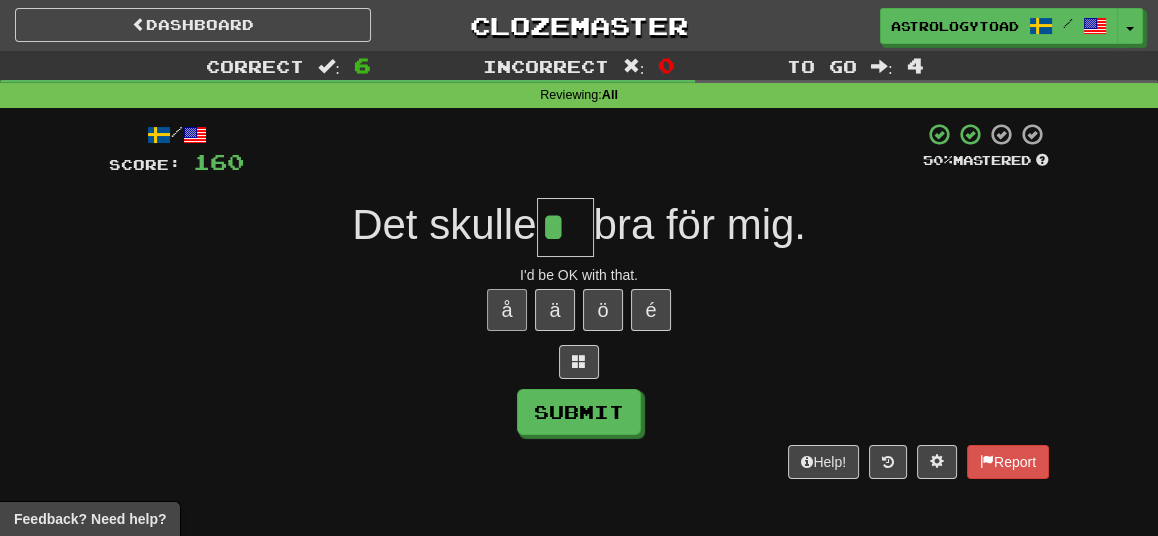 type on "**" 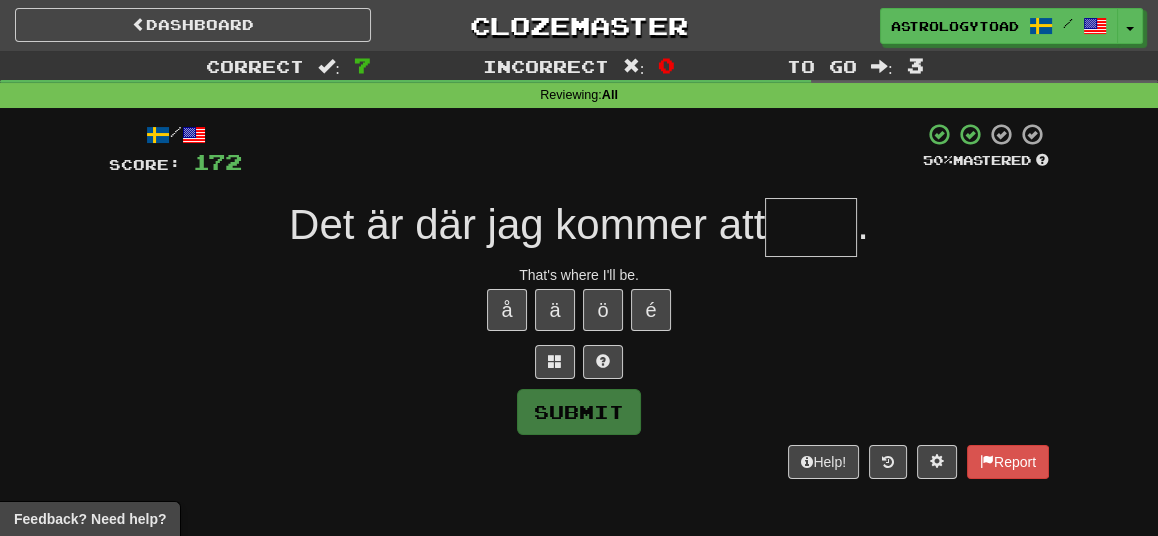 type on "*" 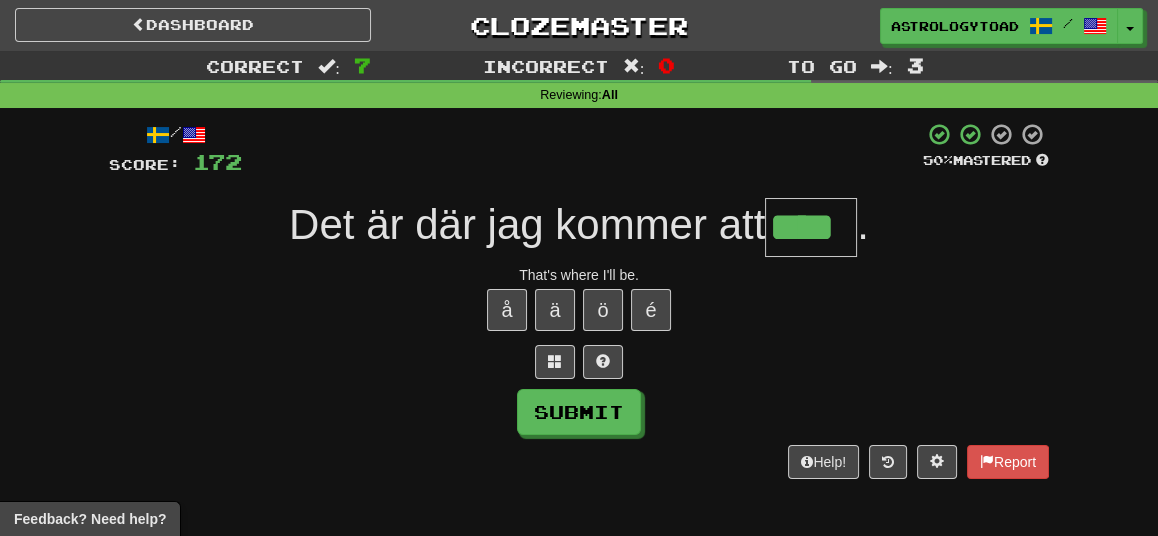 type on "****" 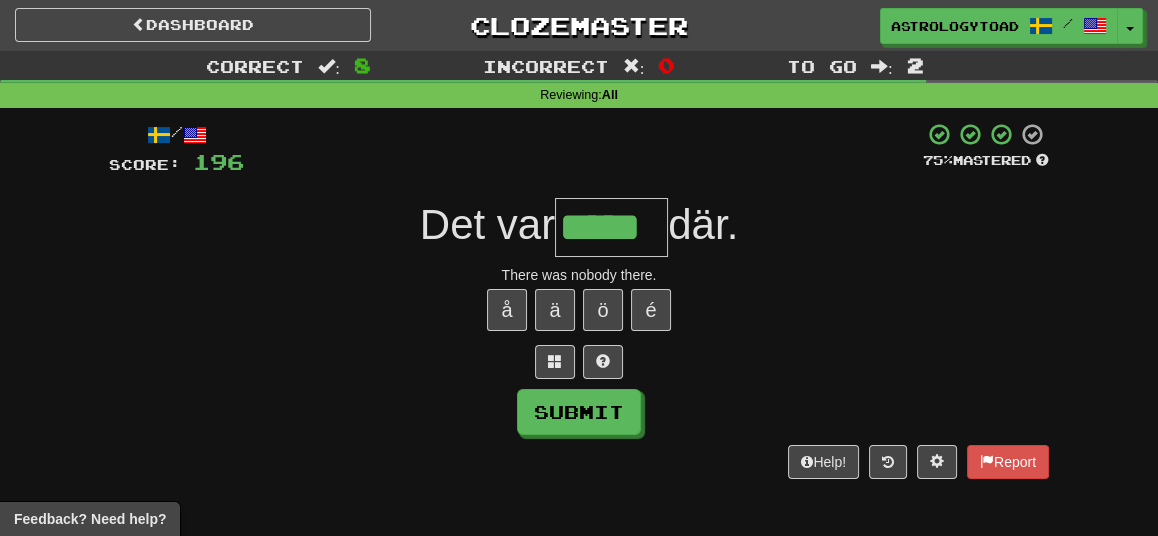 type on "*****" 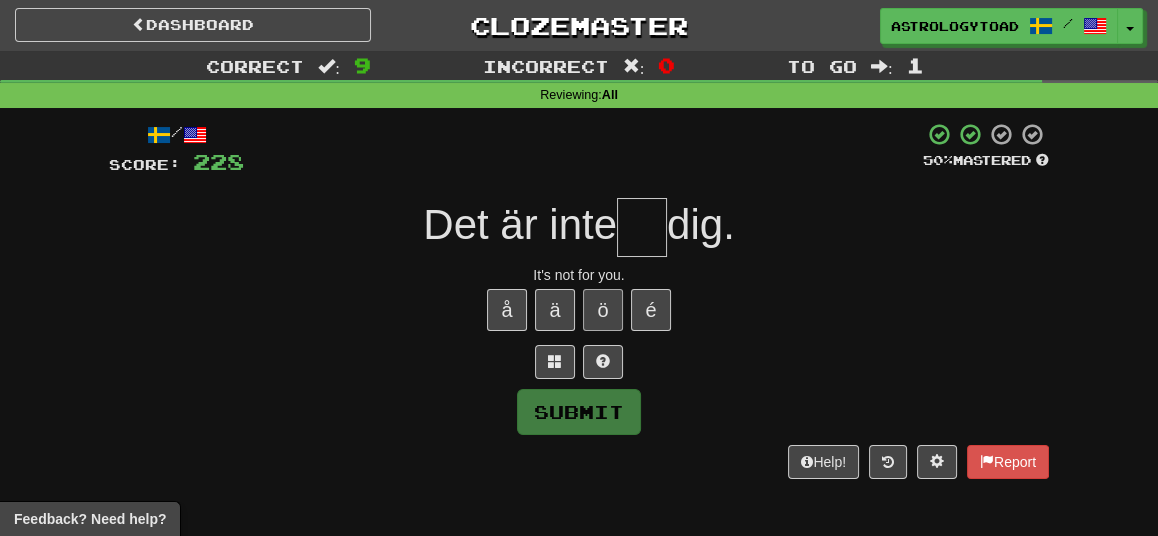 type on "*" 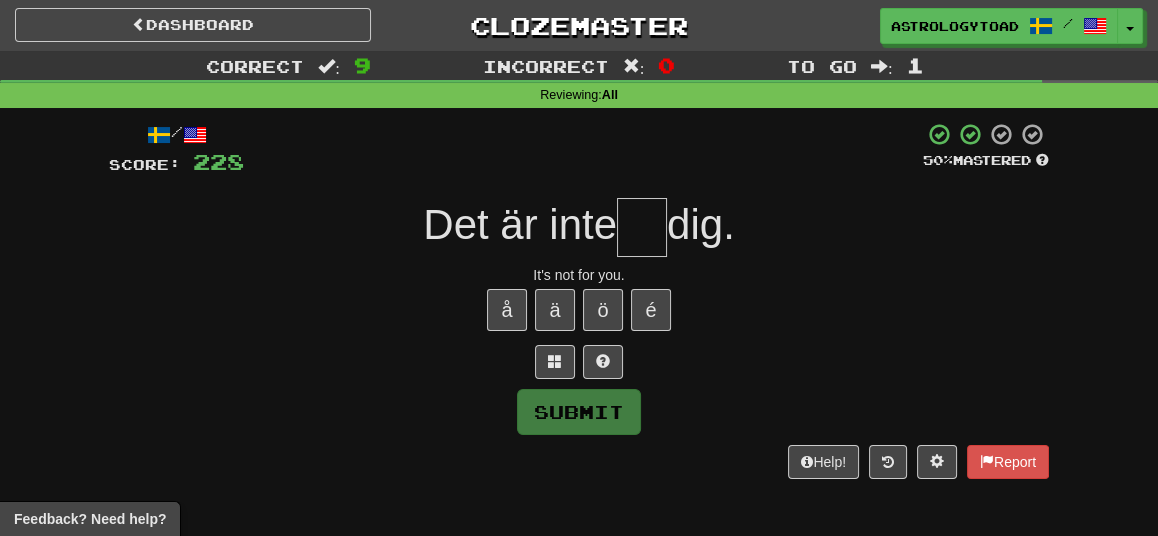 type on "*" 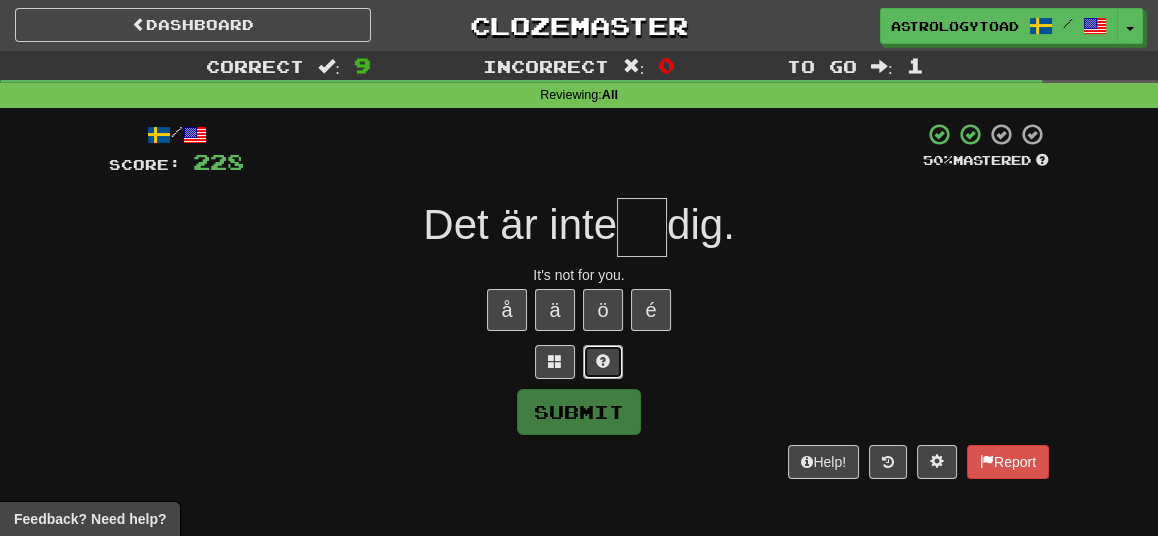 click at bounding box center [603, 362] 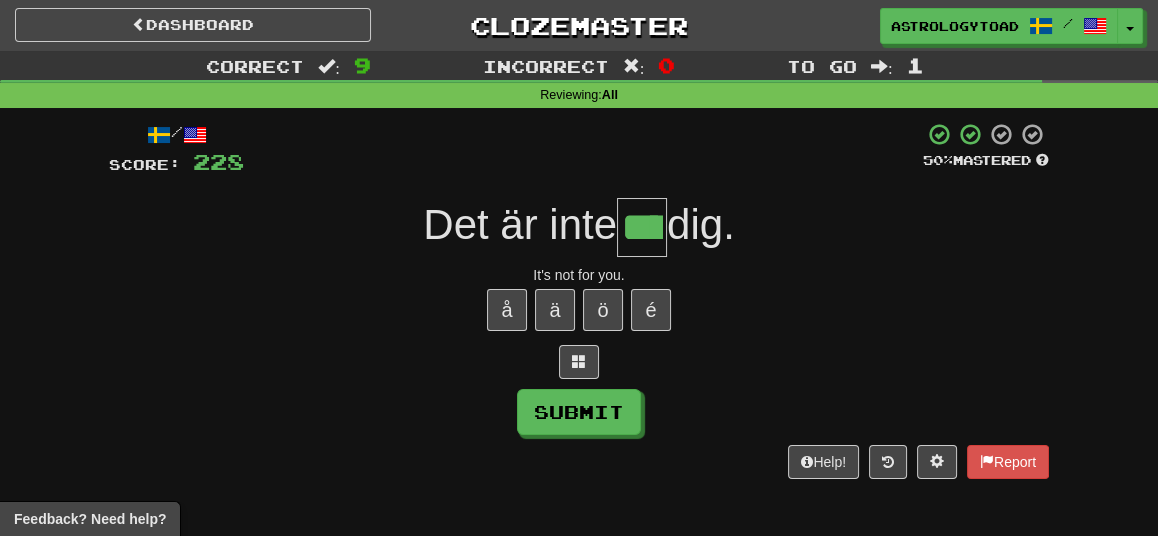 type on "****" 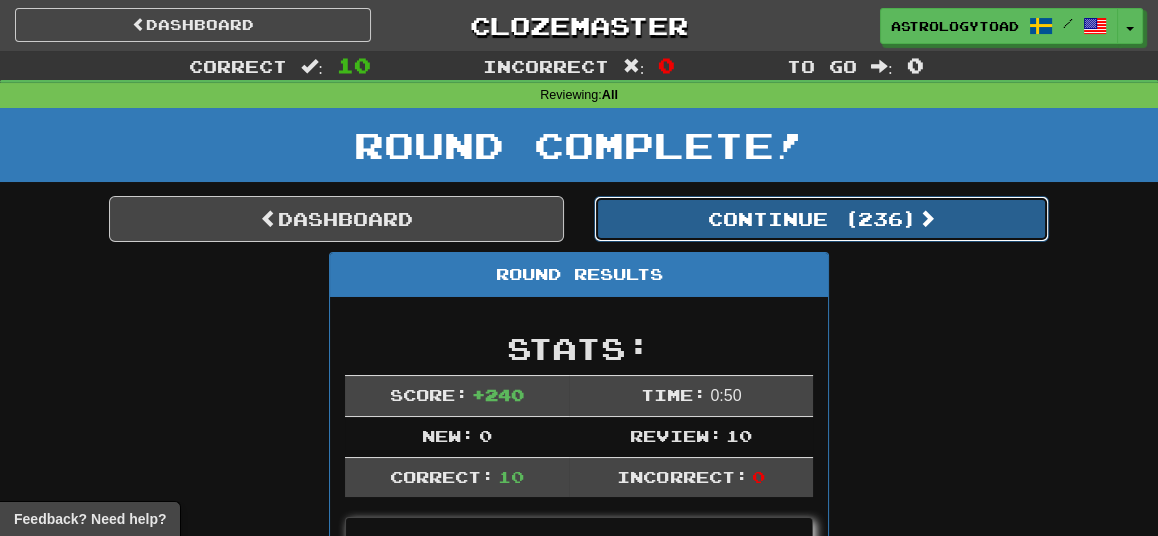 click on "Continue ( 236 )" at bounding box center (821, 219) 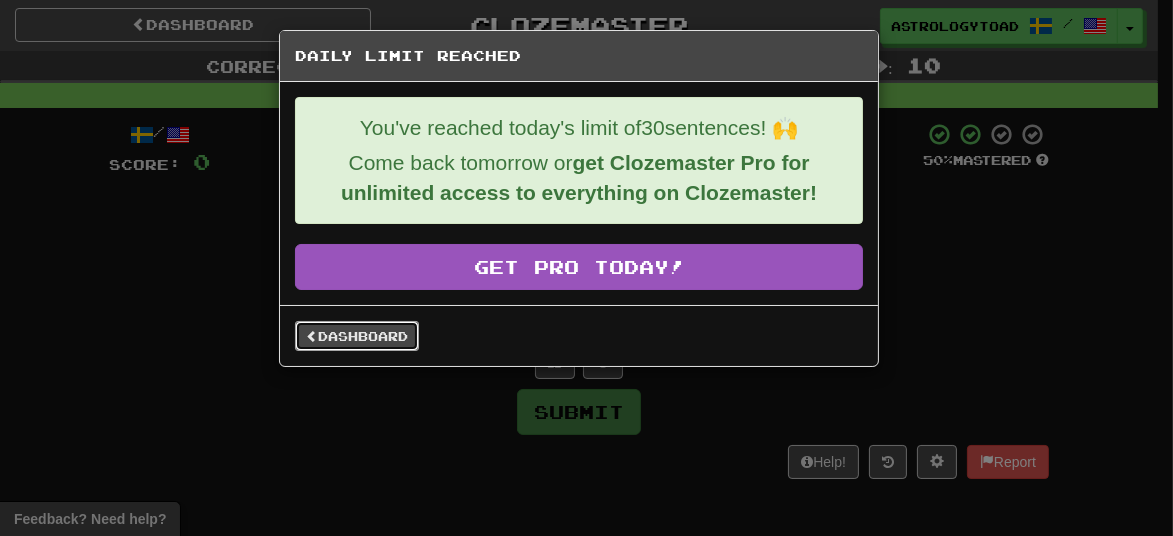 click on "Dashboard" at bounding box center [357, 336] 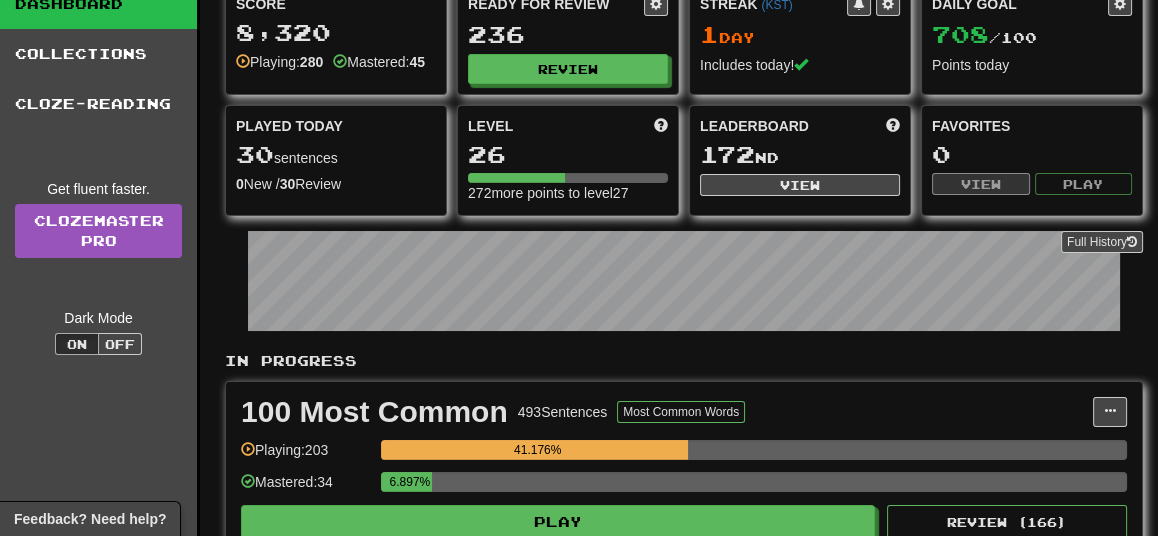 scroll, scrollTop: 0, scrollLeft: 0, axis: both 